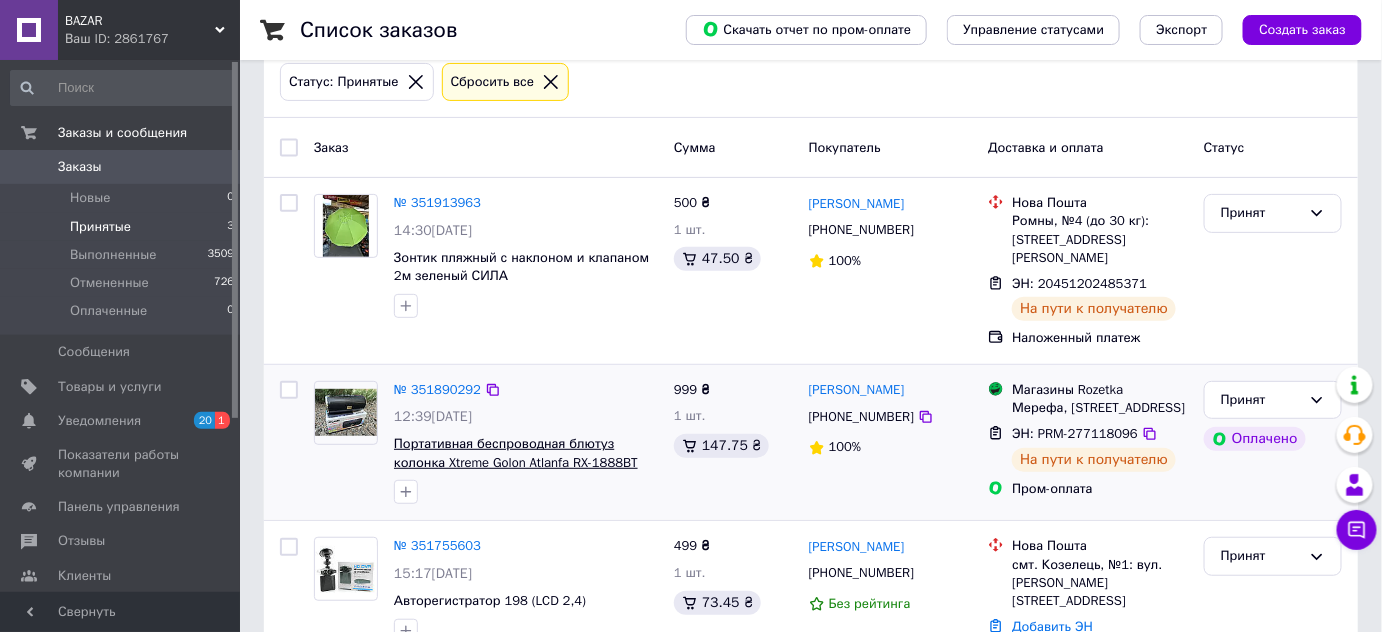 scroll, scrollTop: 141, scrollLeft: 0, axis: vertical 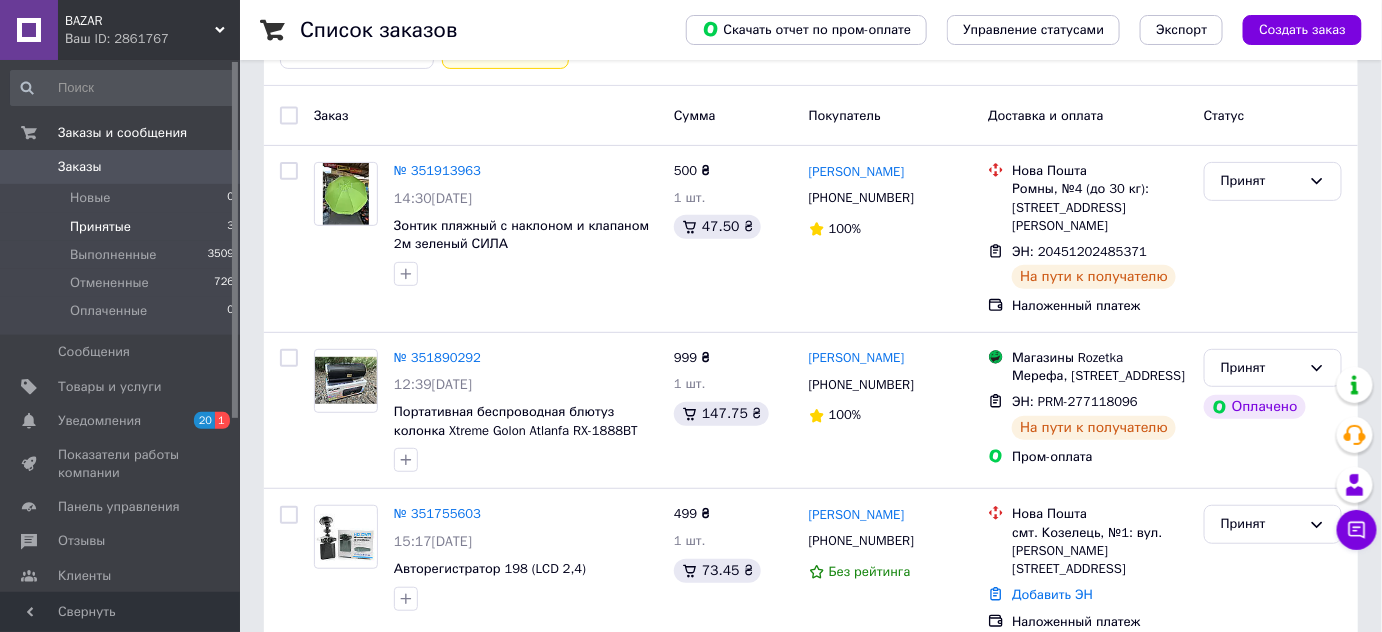 click on "BAZAR Ваш ID: 2861767" at bounding box center [149, 30] 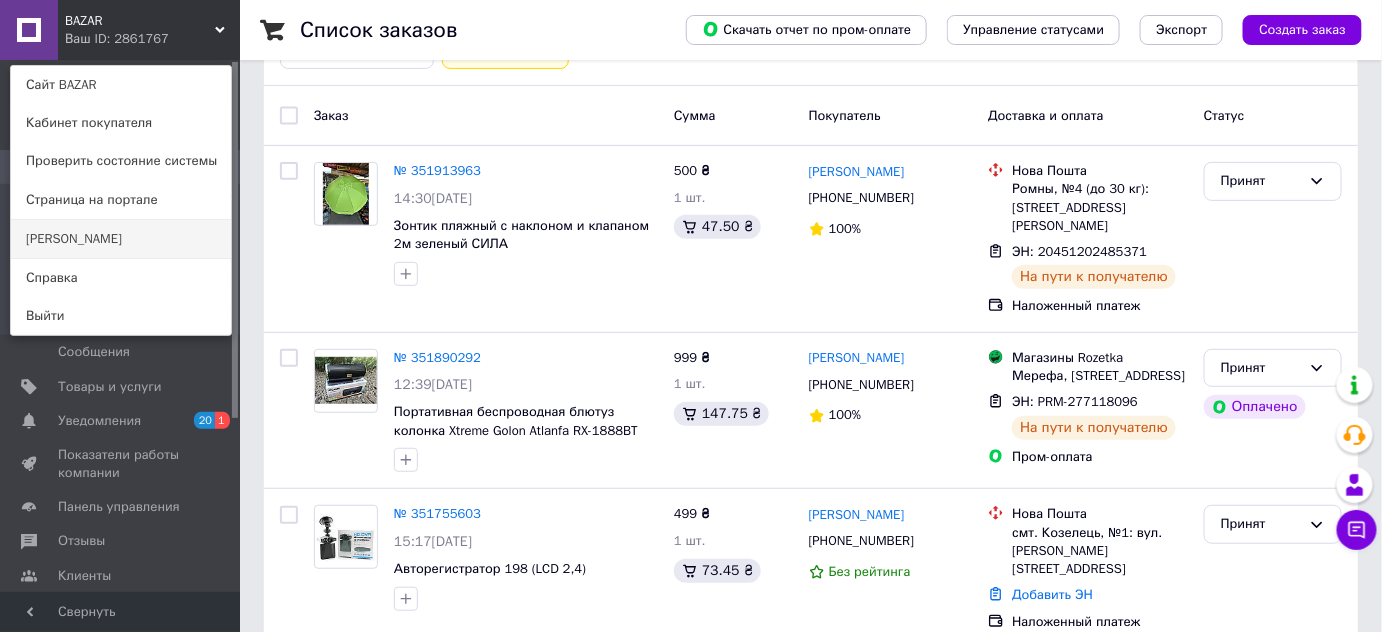 click on "[PERSON_NAME]" at bounding box center (121, 239) 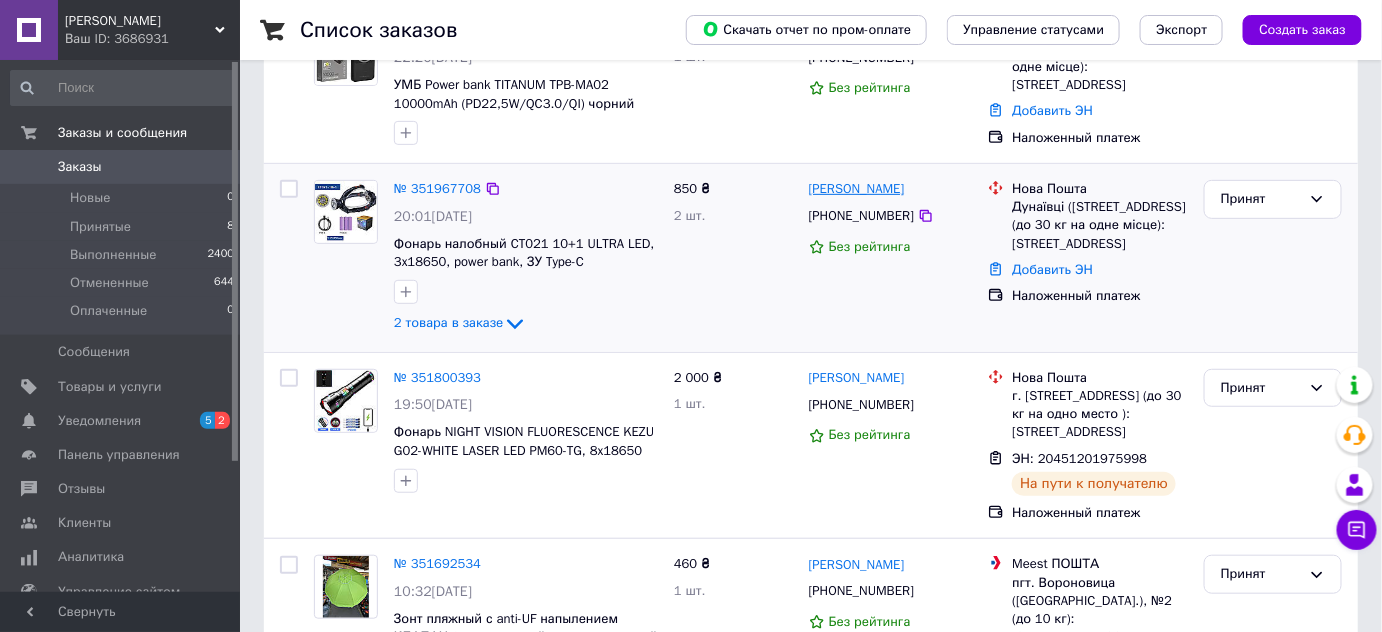 scroll, scrollTop: 181, scrollLeft: 0, axis: vertical 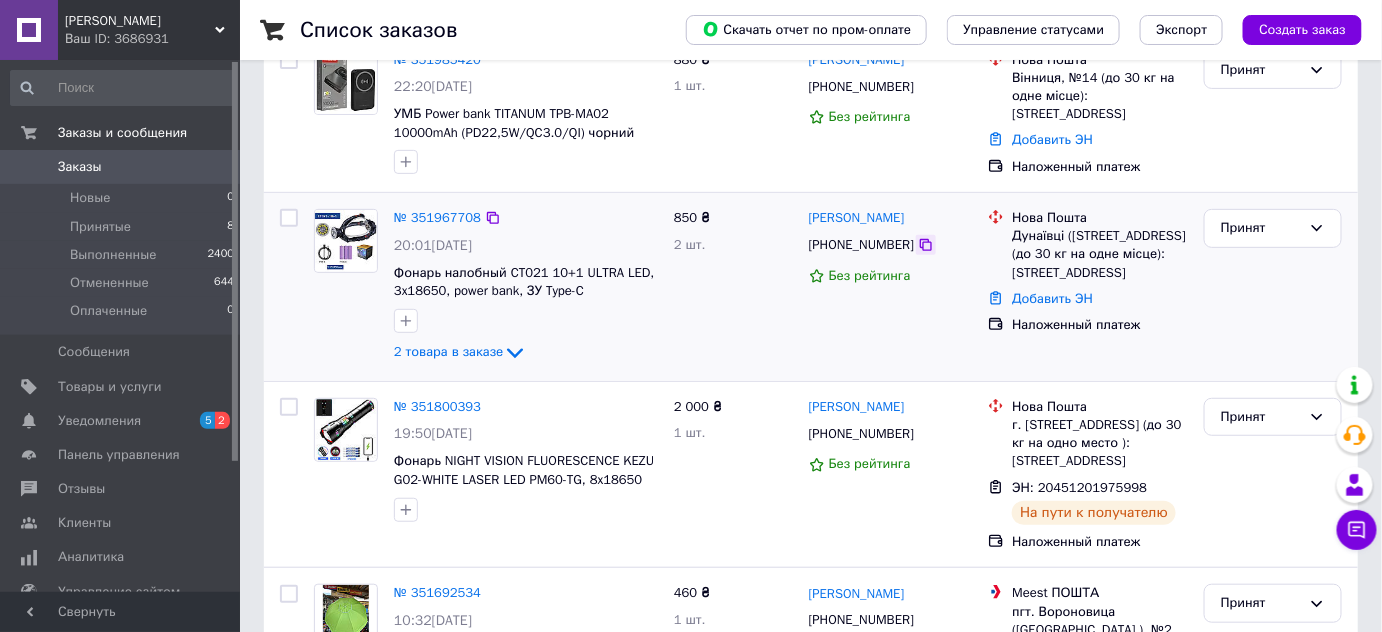 click 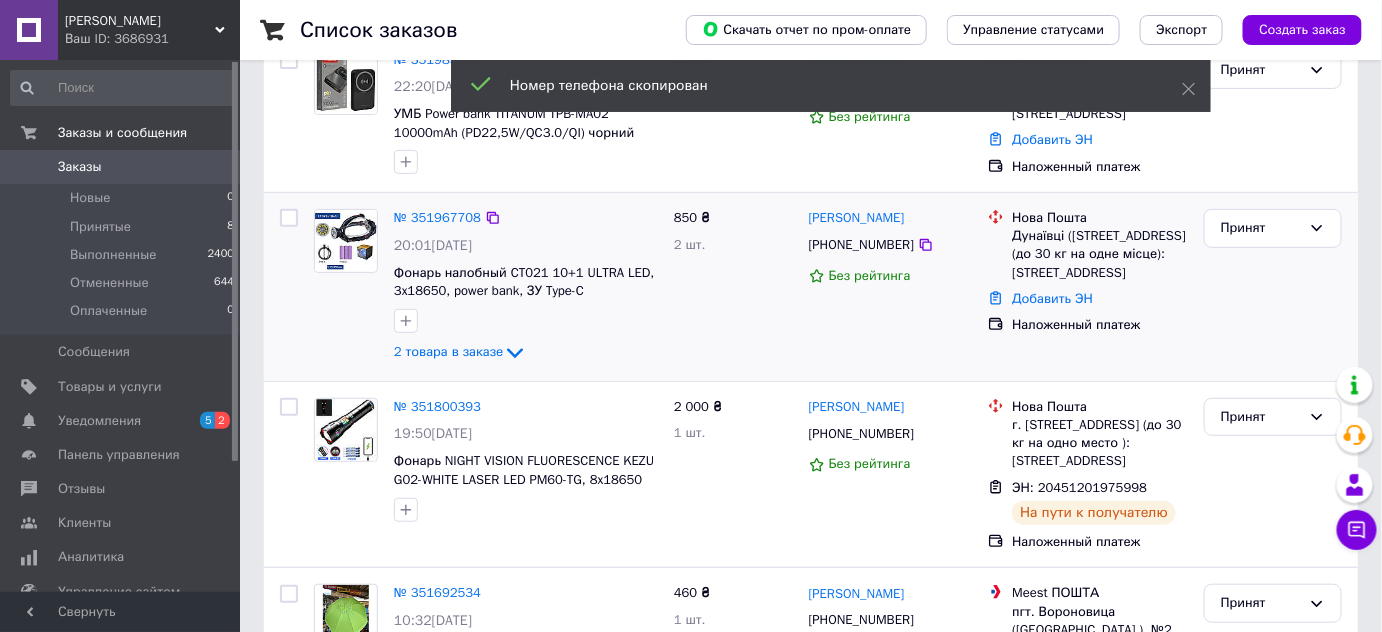 click at bounding box center (346, 241) 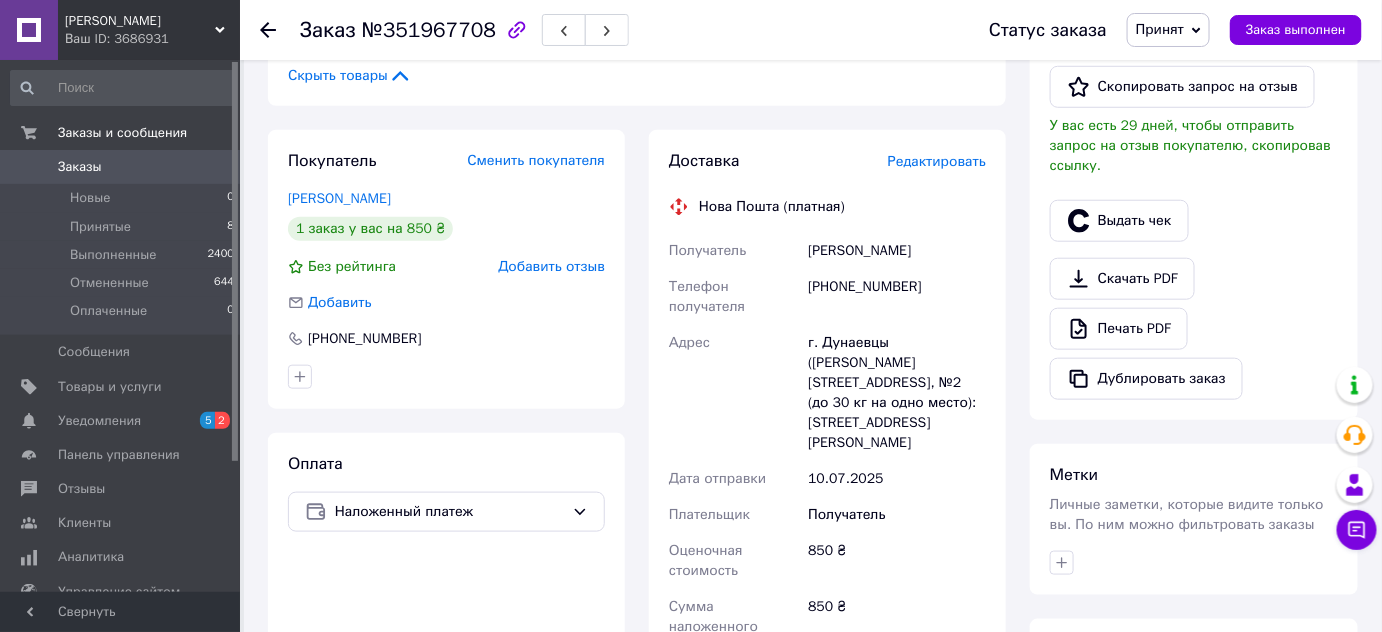 scroll, scrollTop: 545, scrollLeft: 0, axis: vertical 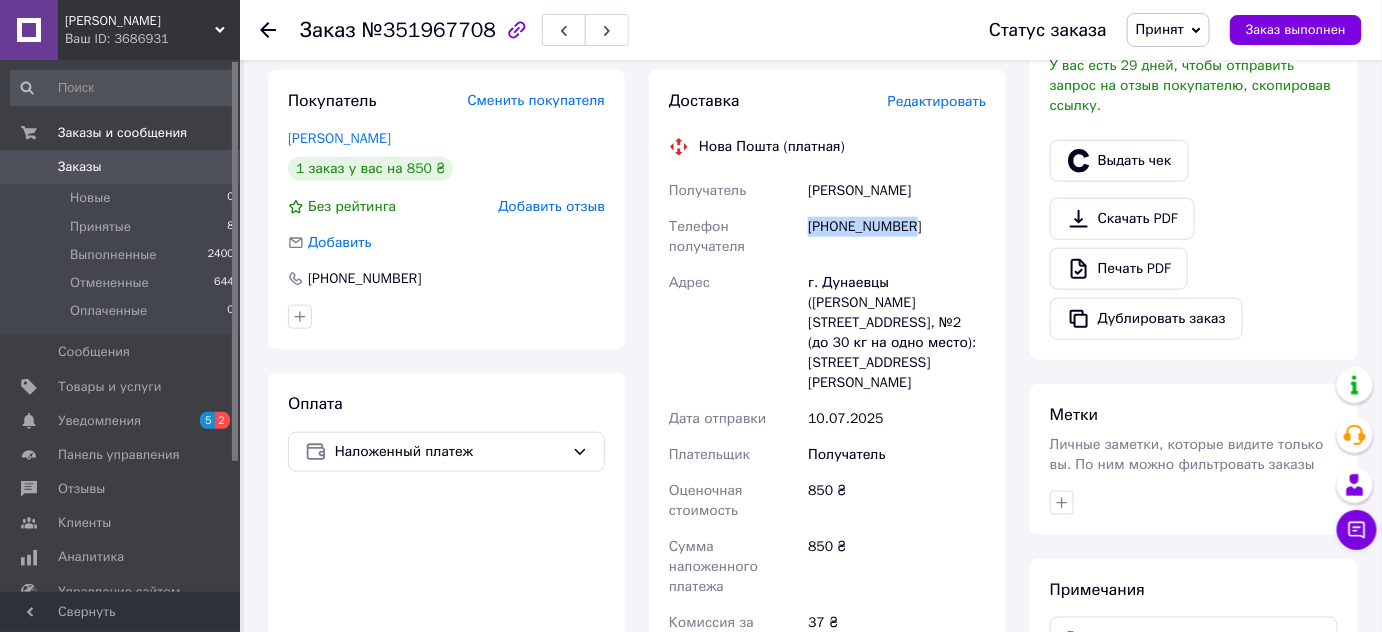 drag, startPoint x: 807, startPoint y: 225, endPoint x: 914, endPoint y: 236, distance: 107.563934 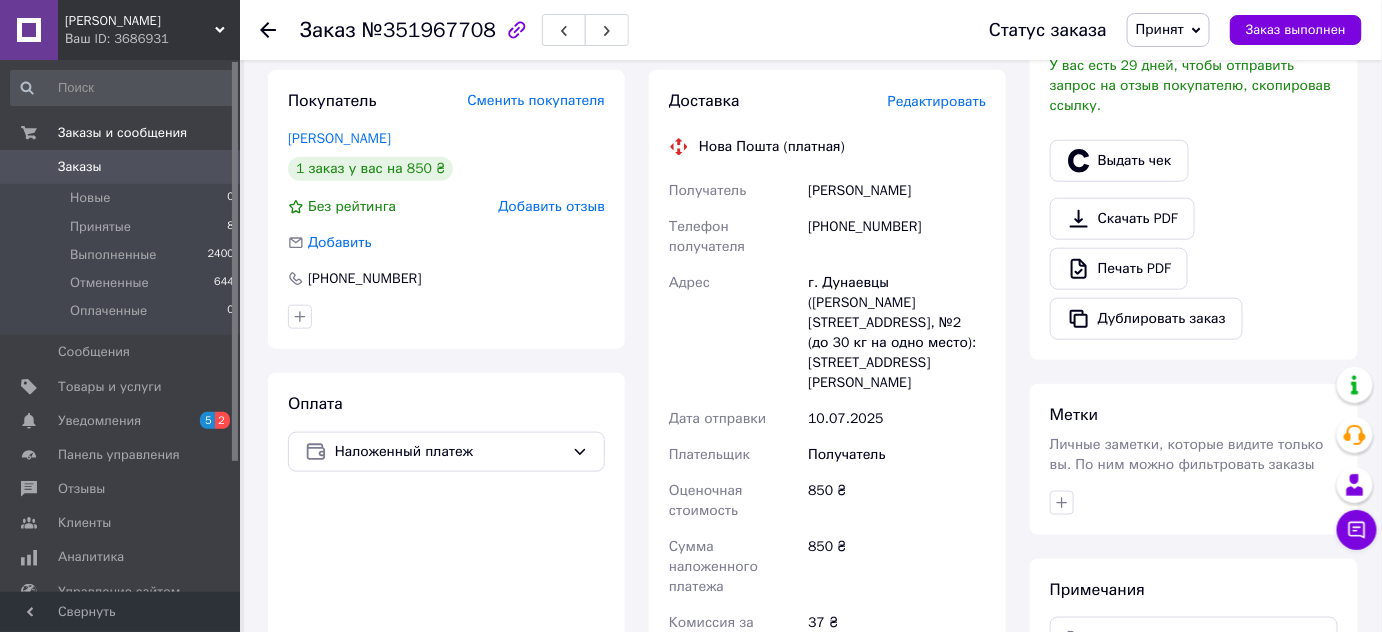 click on "37 ₴" at bounding box center [897, 643] 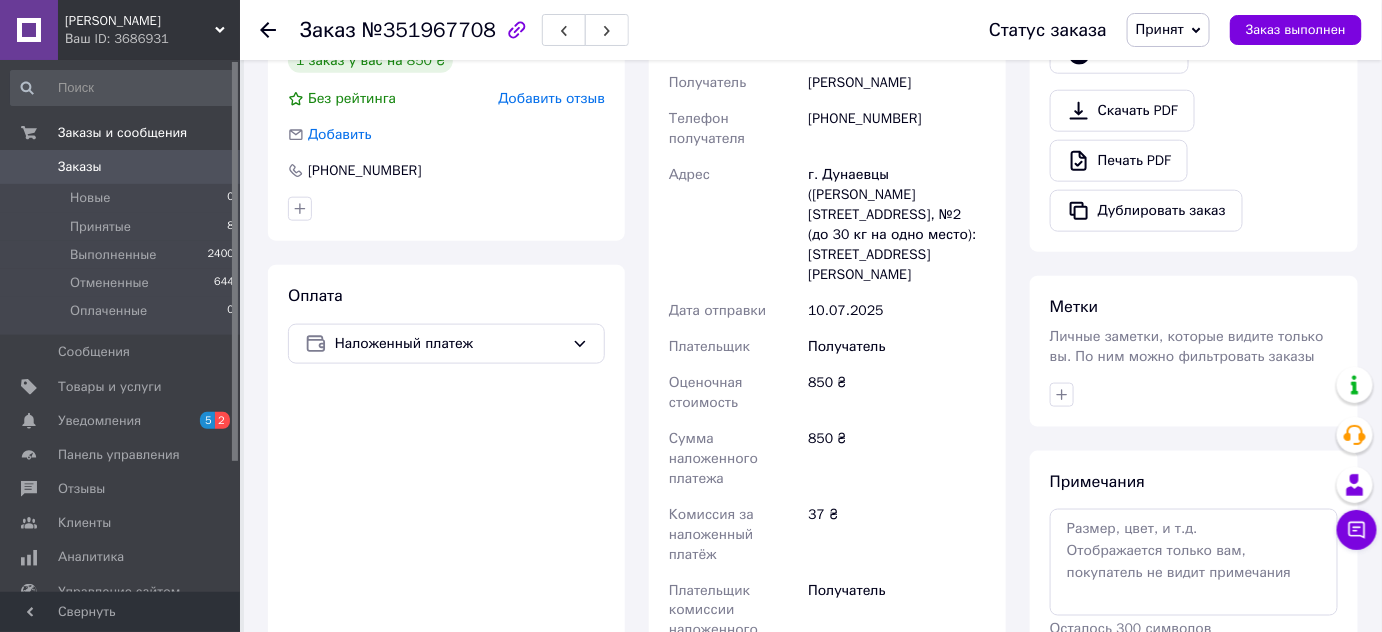 scroll, scrollTop: 818, scrollLeft: 0, axis: vertical 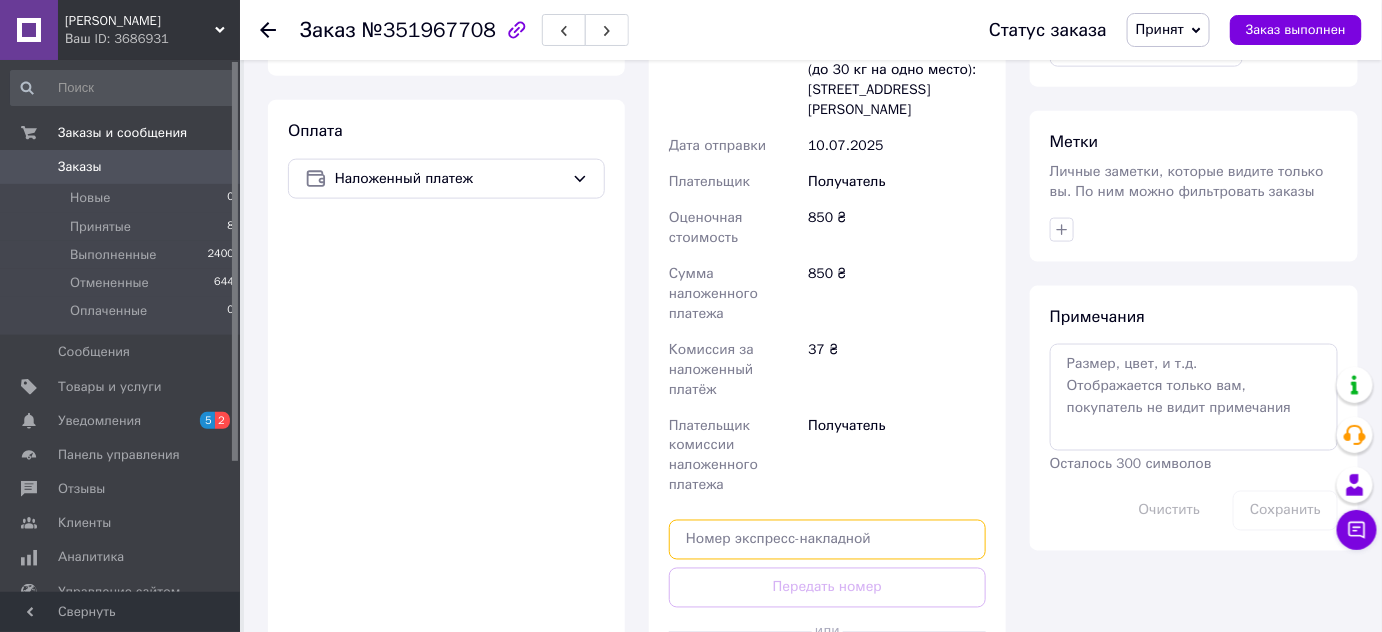 click at bounding box center (827, 540) 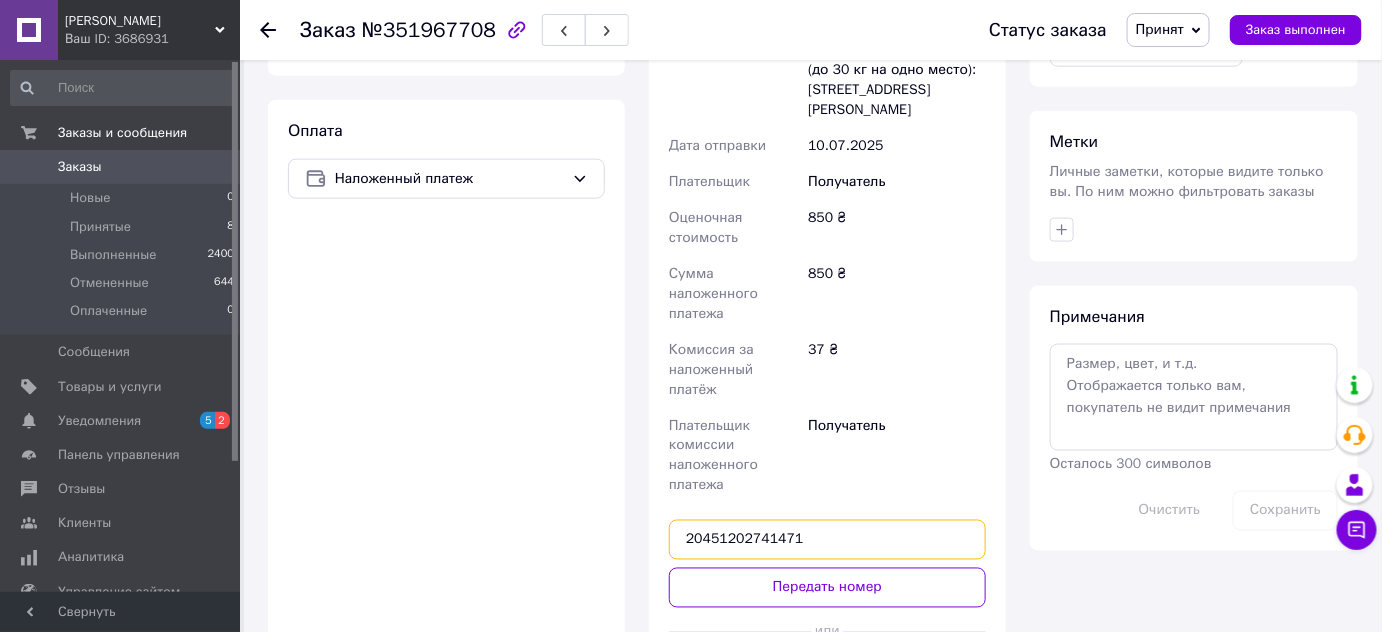 type on "20451202741471" 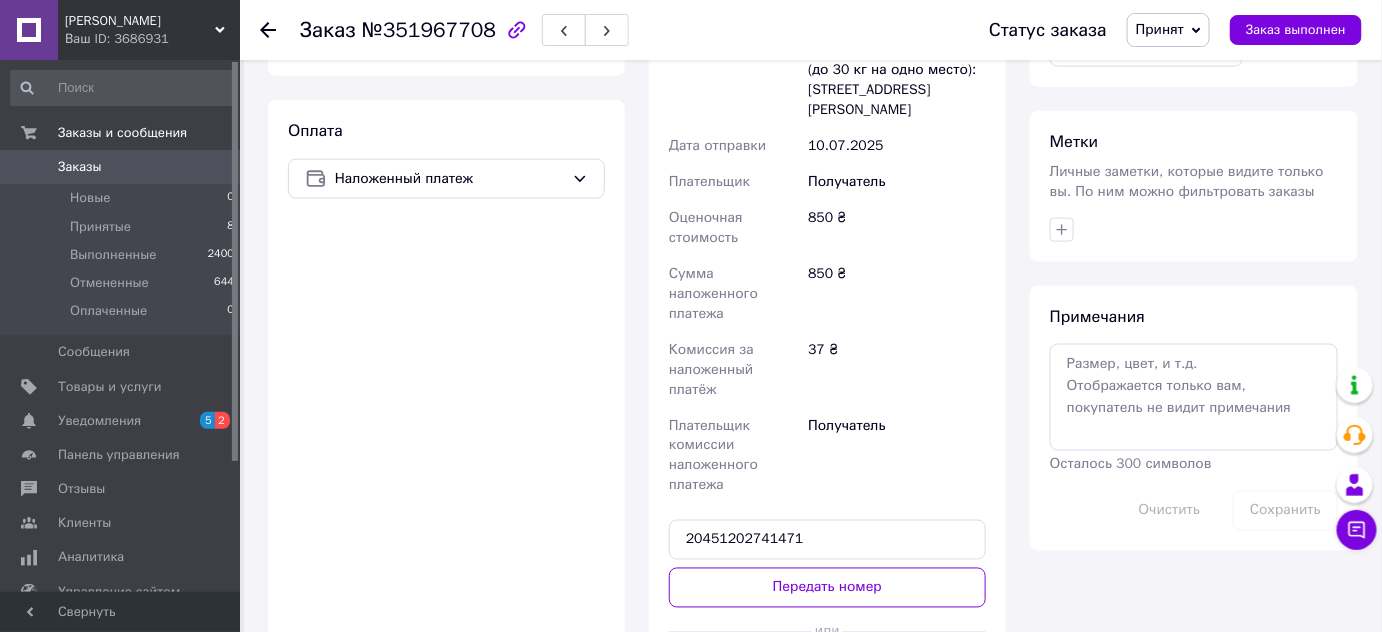 click on "Передать номер" at bounding box center [827, 588] 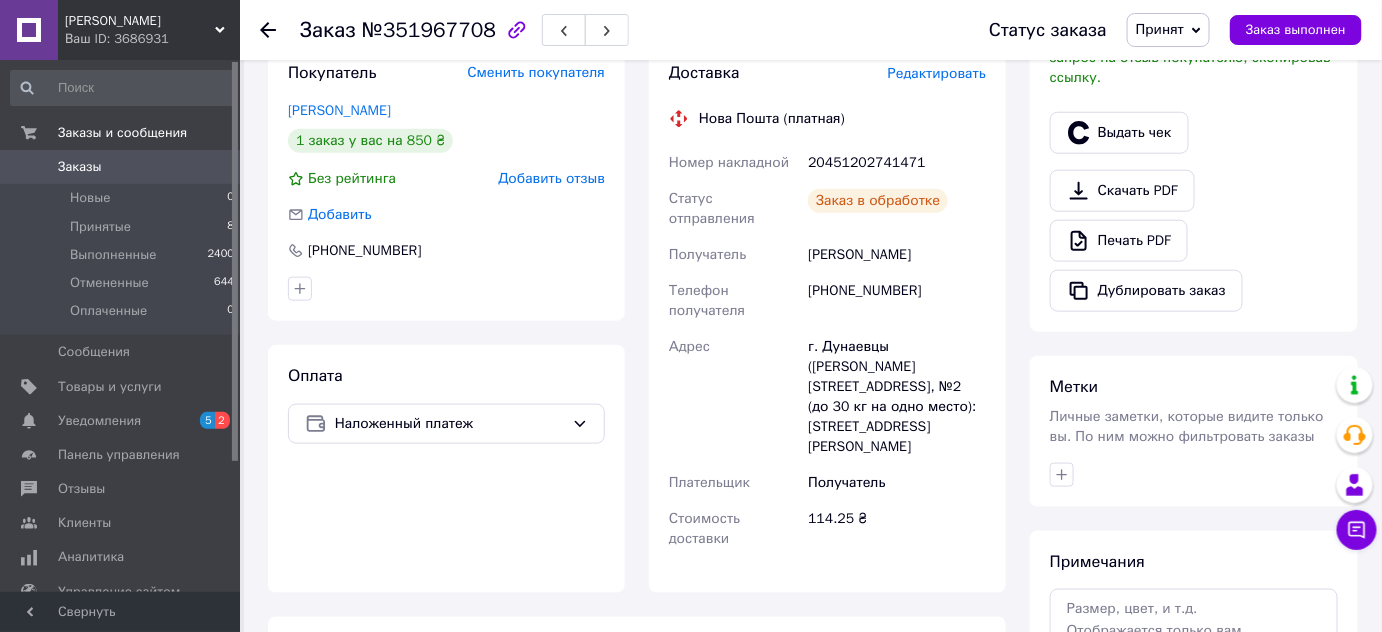 scroll, scrollTop: 464, scrollLeft: 0, axis: vertical 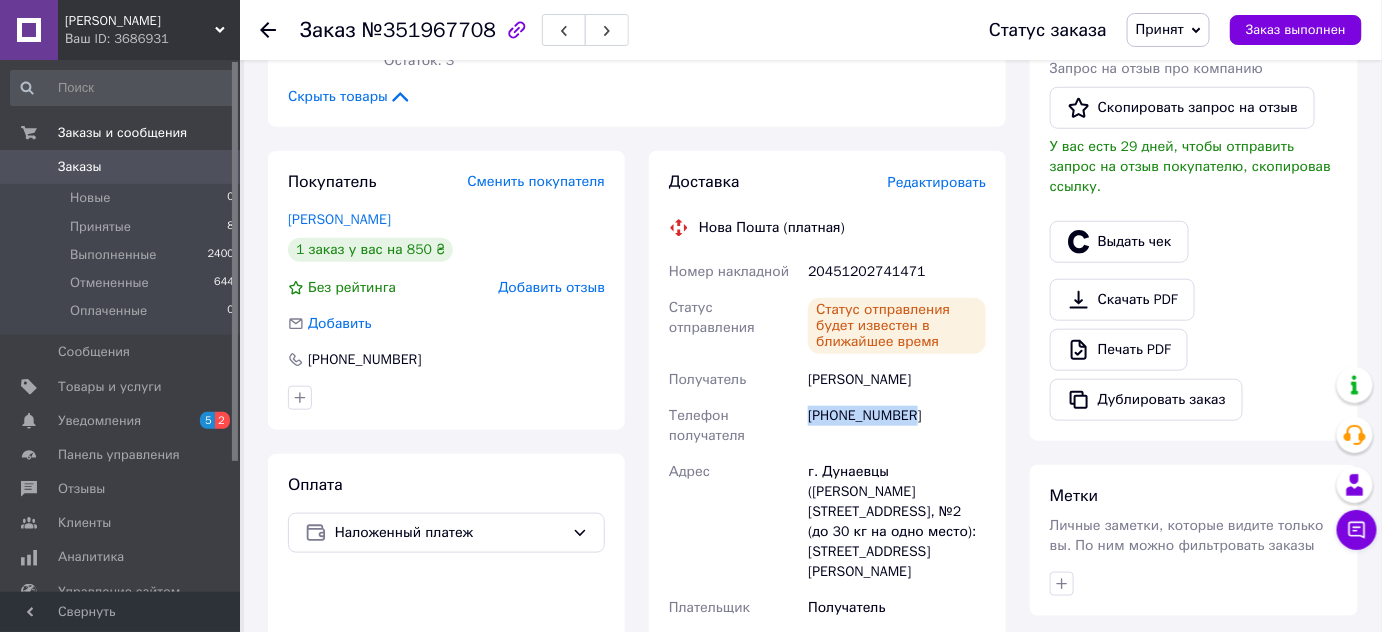 drag, startPoint x: 918, startPoint y: 412, endPoint x: 810, endPoint y: 423, distance: 108.55874 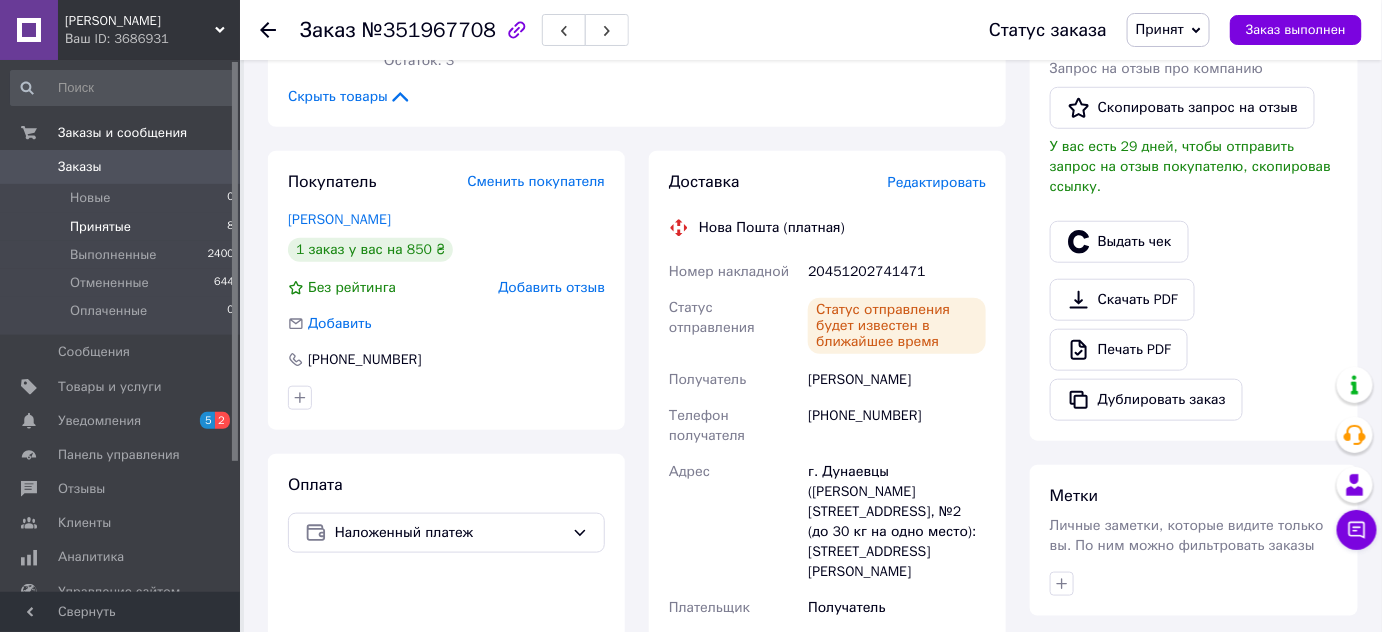 click on "Принятые 8" at bounding box center [123, 227] 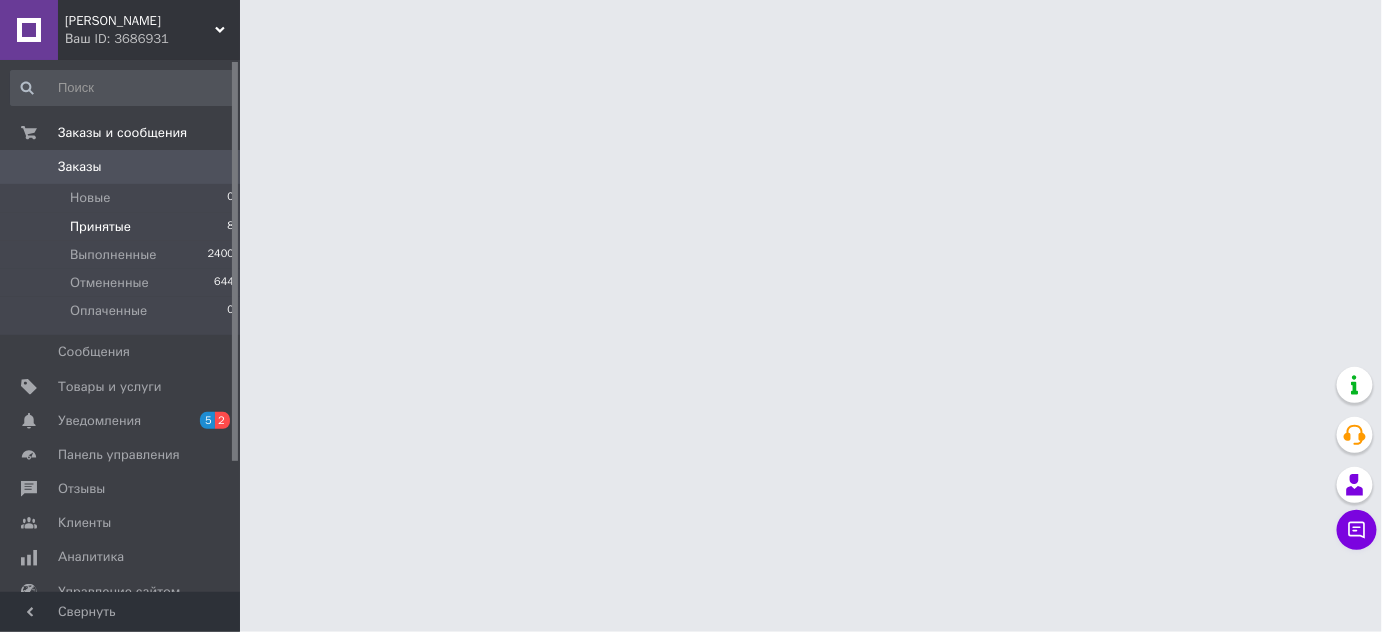 scroll, scrollTop: 0, scrollLeft: 0, axis: both 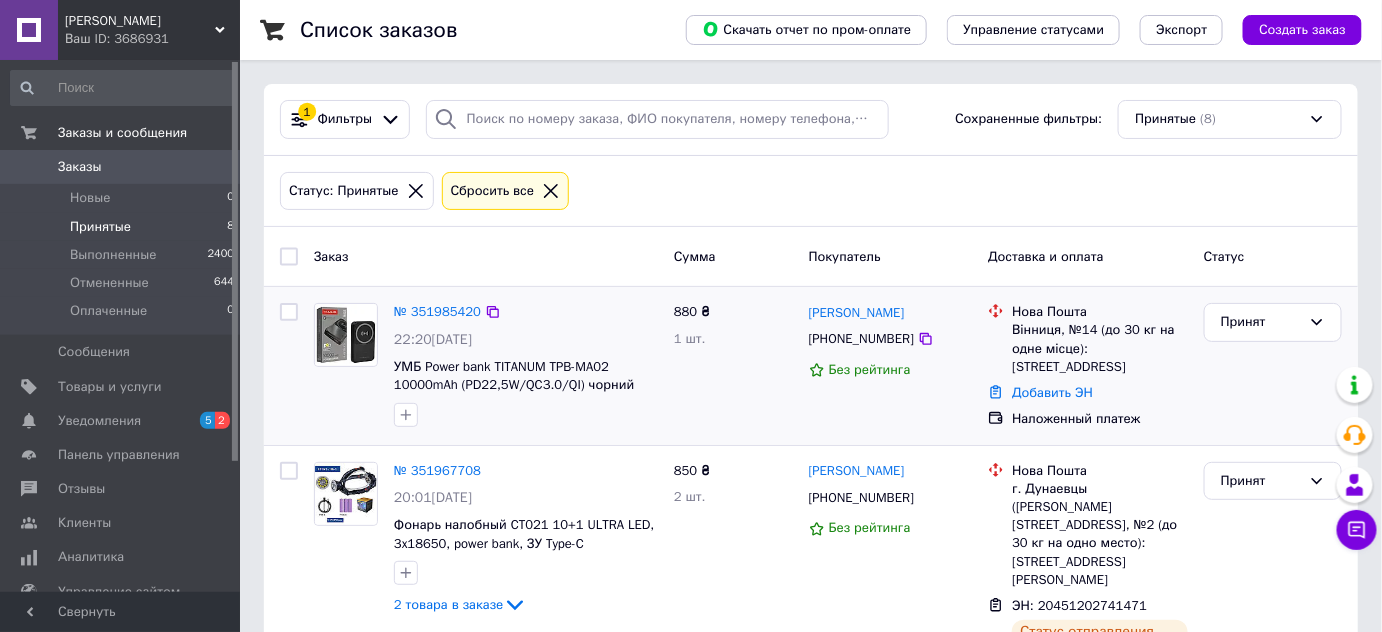 click at bounding box center (346, 335) 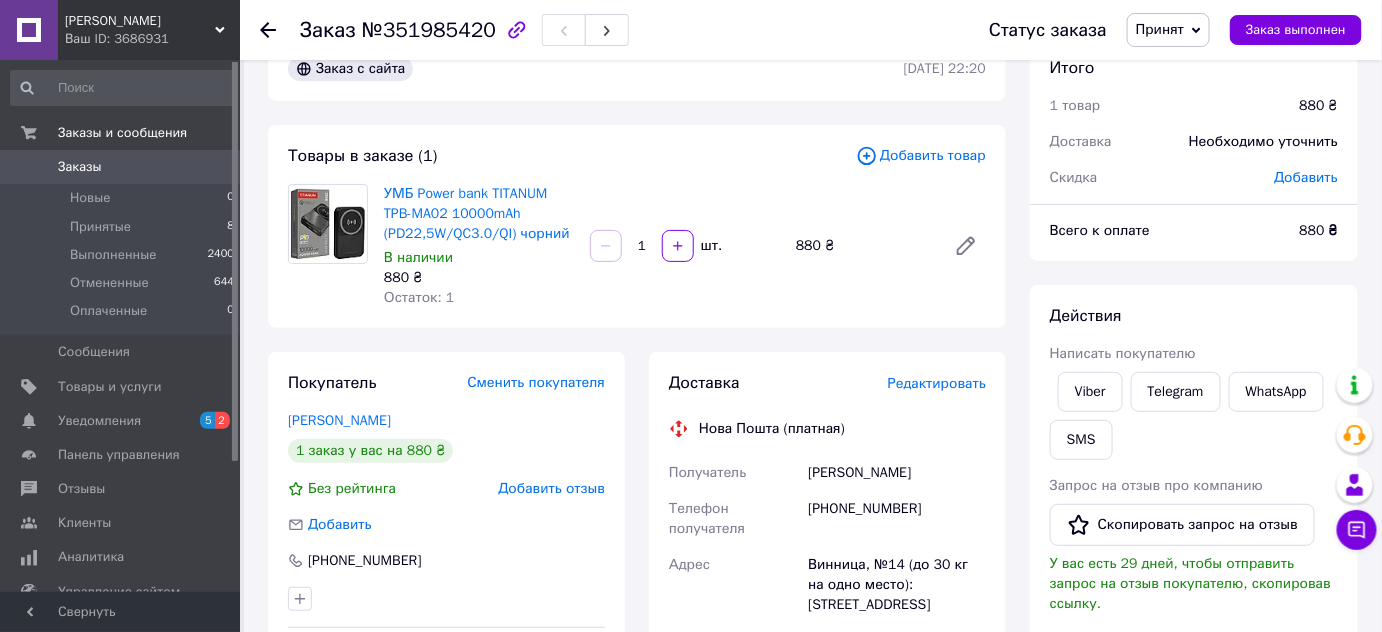 scroll, scrollTop: 90, scrollLeft: 0, axis: vertical 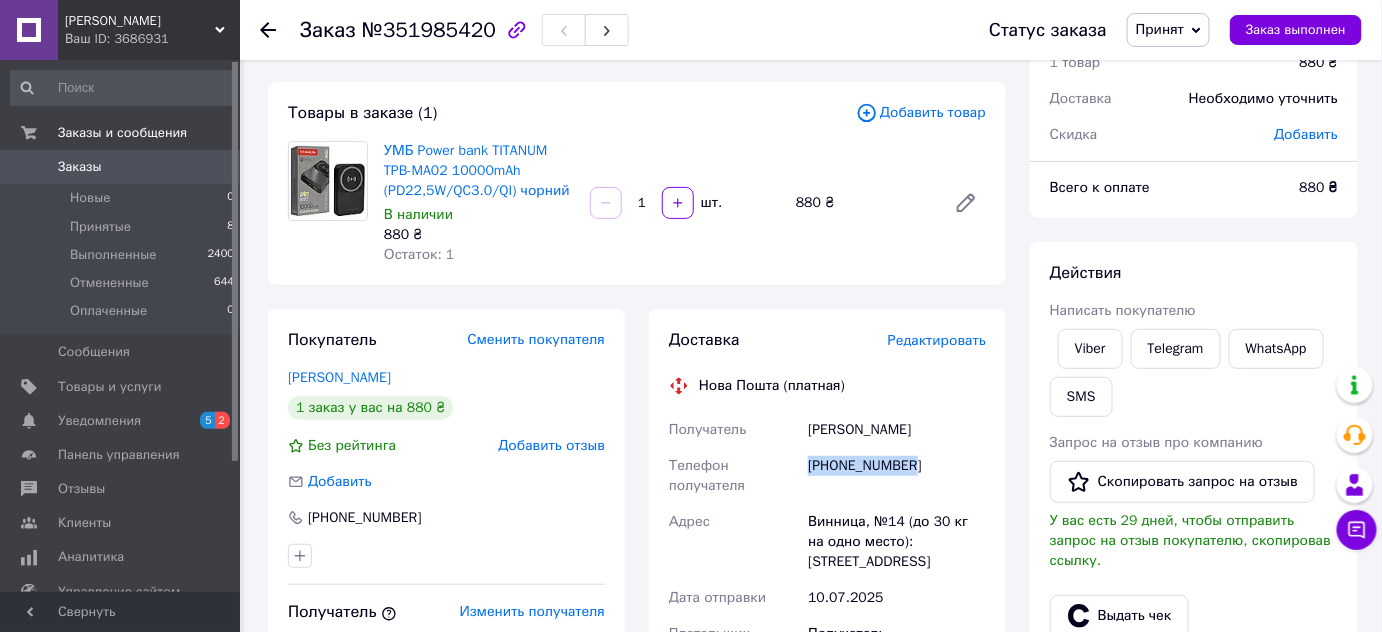 drag, startPoint x: 809, startPoint y: 465, endPoint x: 914, endPoint y: 471, distance: 105.17129 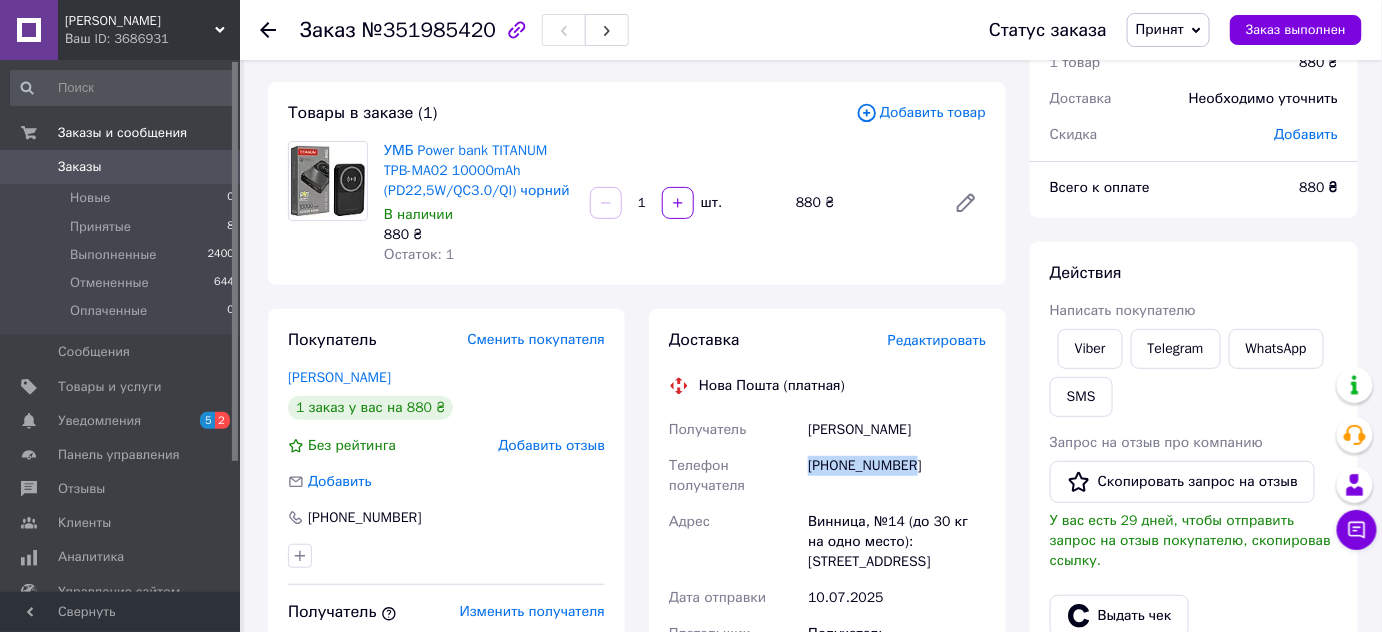 copy on "+380683078115" 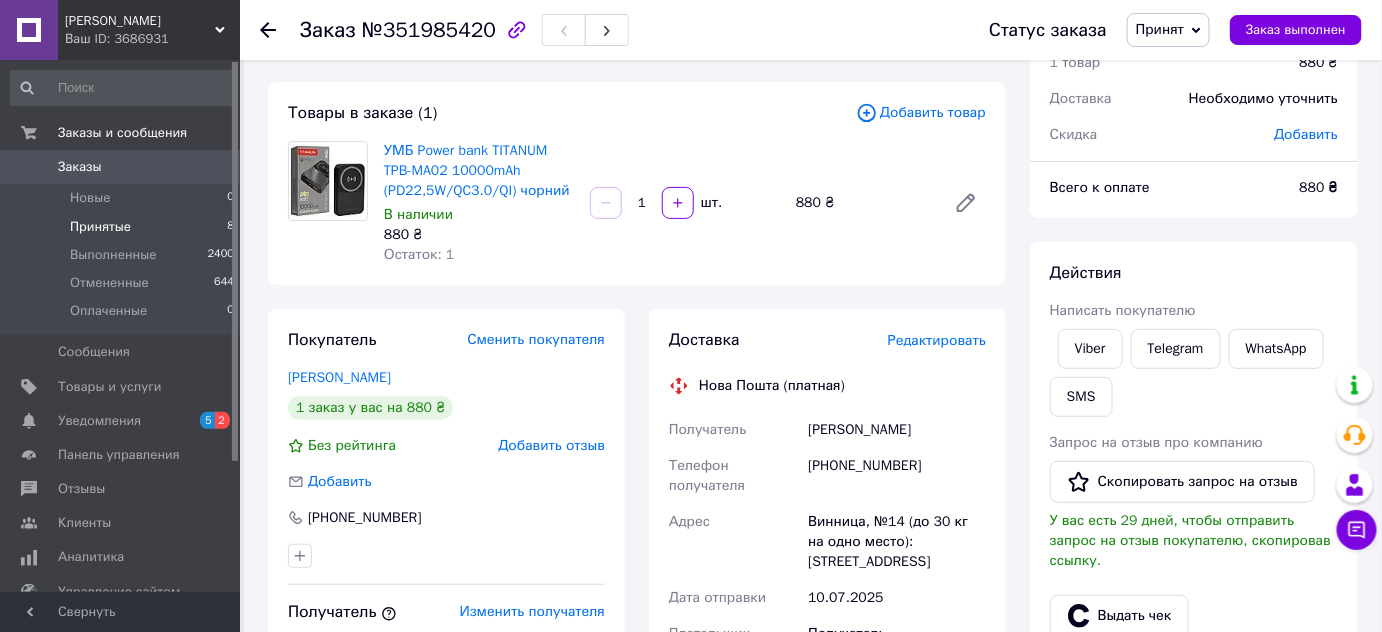 click on "Принятые" at bounding box center [100, 227] 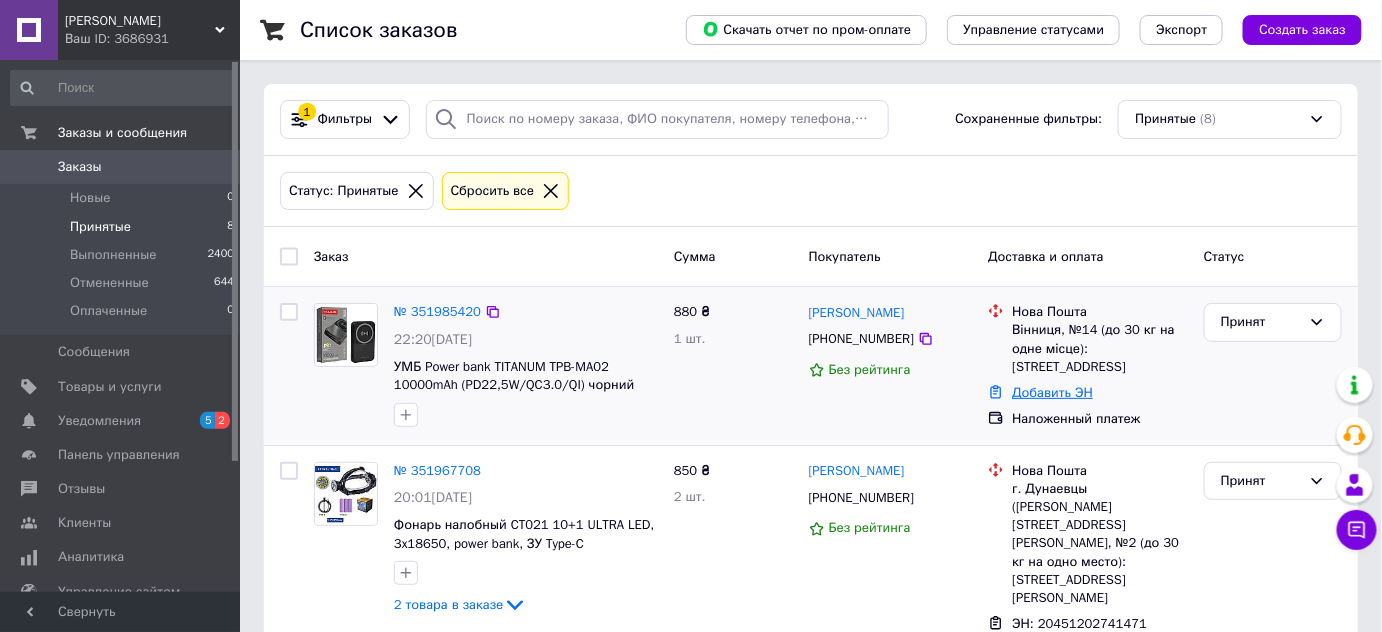 click on "Добавить ЭН" at bounding box center (1052, 392) 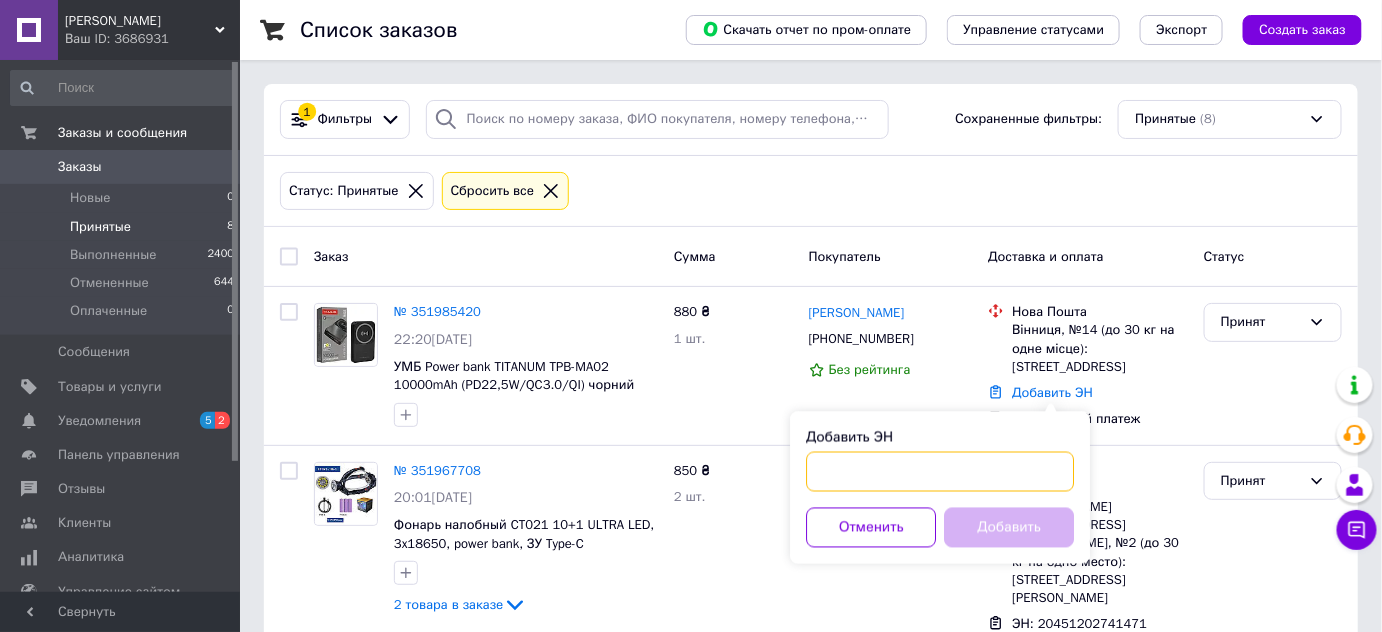 click on "Добавить ЭН" at bounding box center [940, 472] 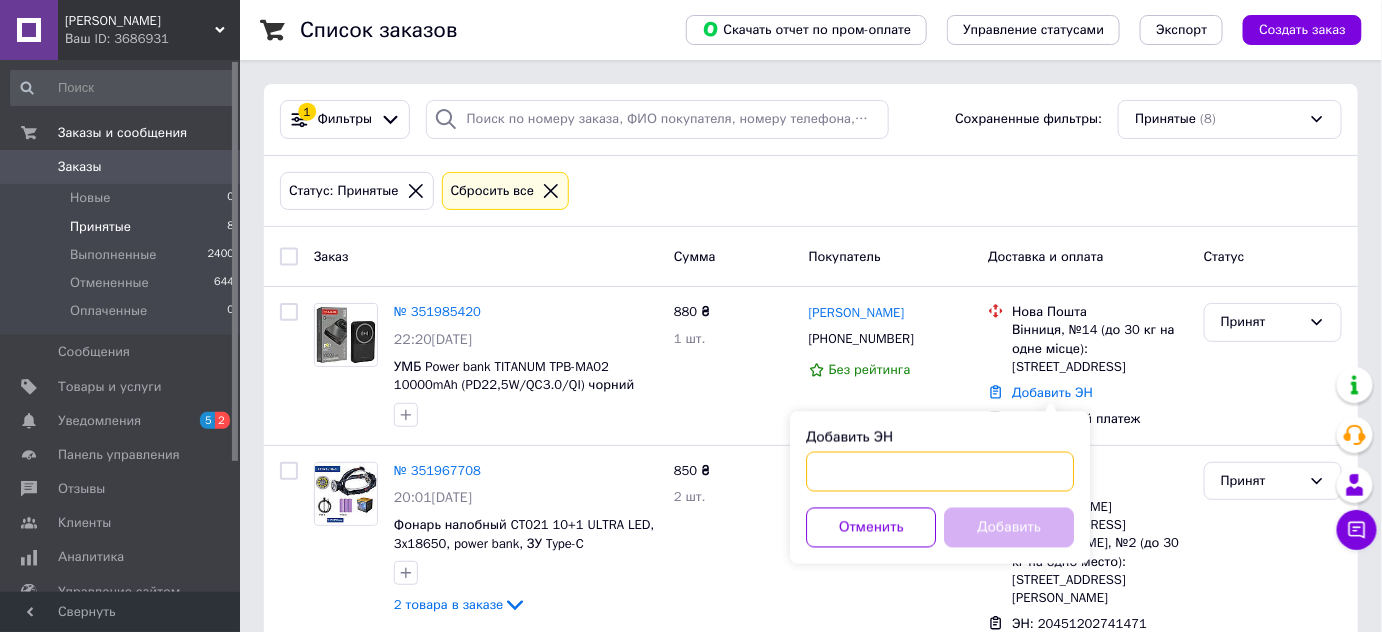 paste on "20451202746350" 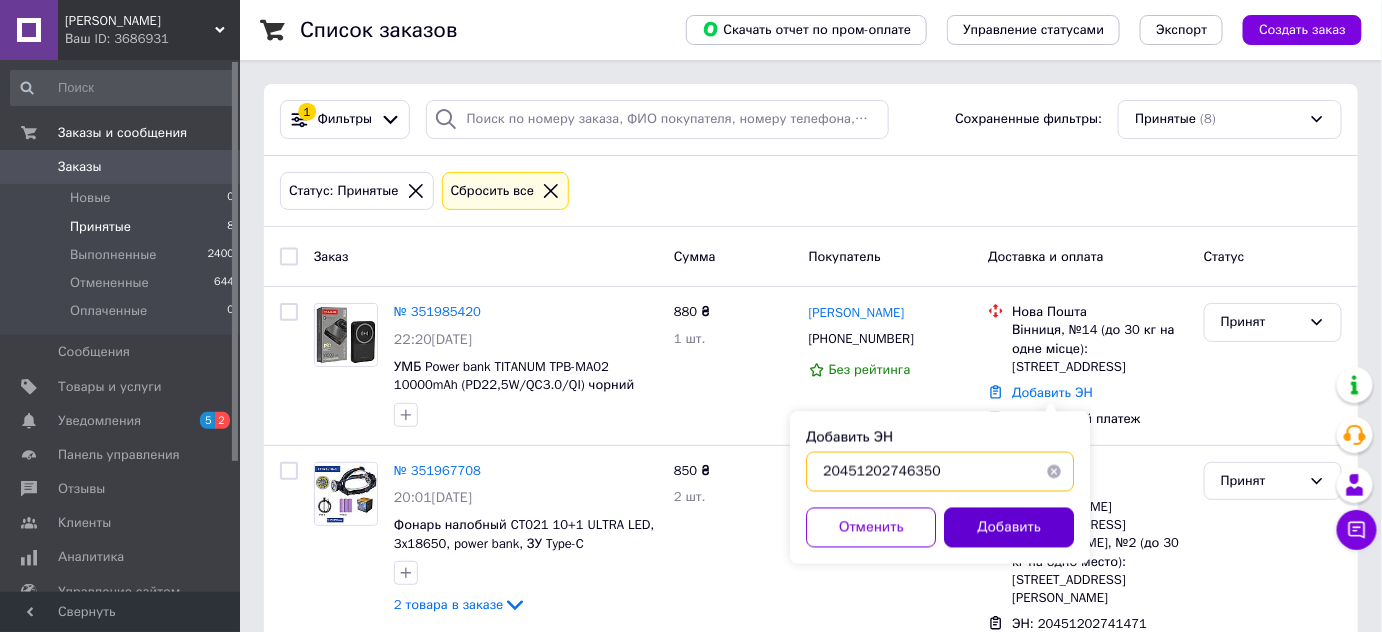 type on "20451202746350" 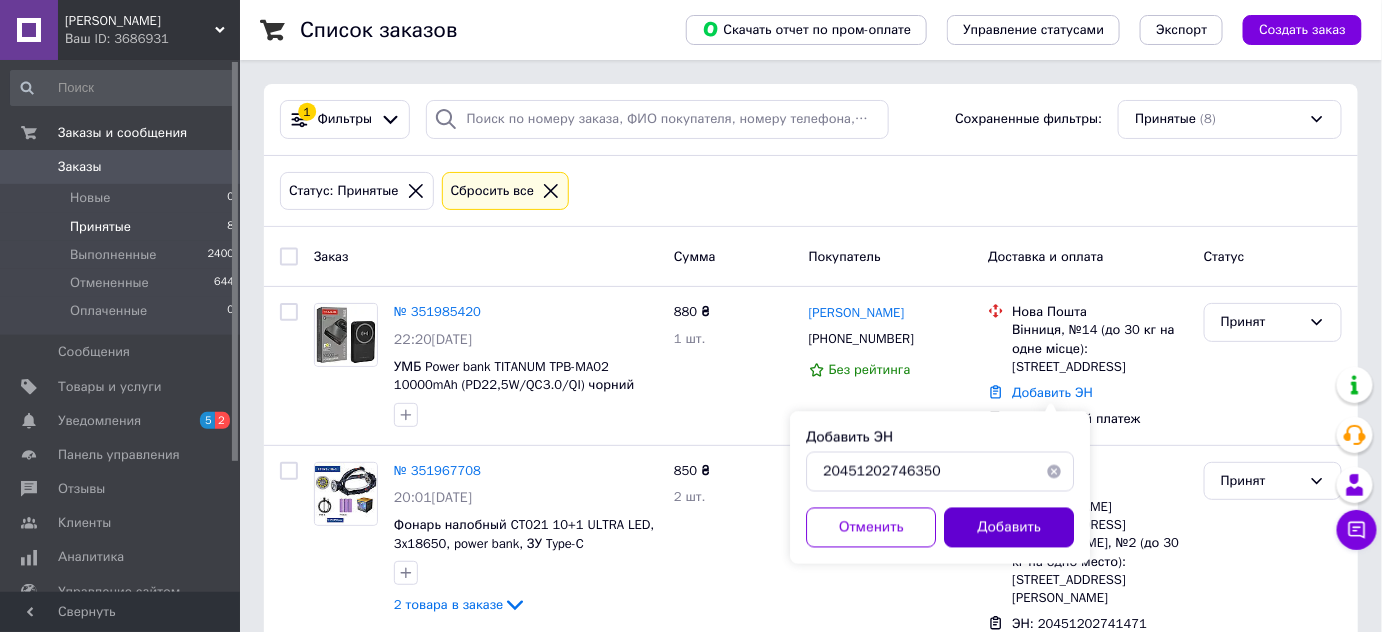 drag, startPoint x: 1014, startPoint y: 530, endPoint x: 1002, endPoint y: 517, distance: 17.691807 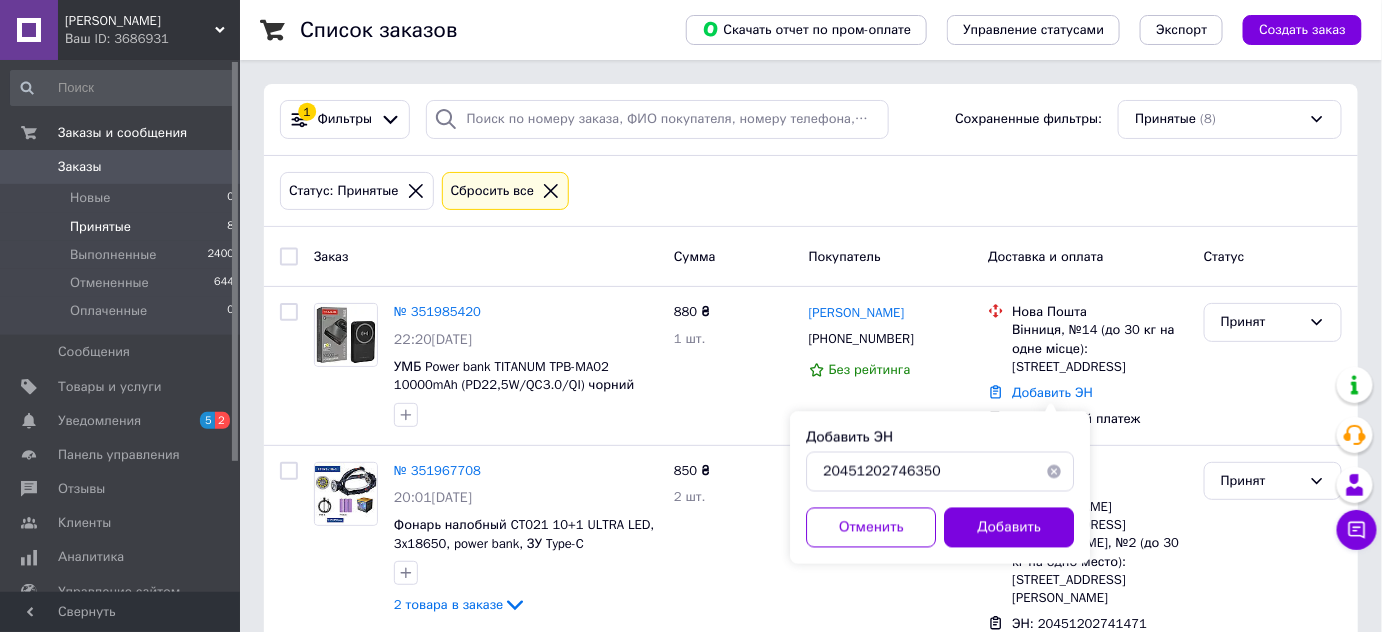 click on "Добавить" at bounding box center [1009, 528] 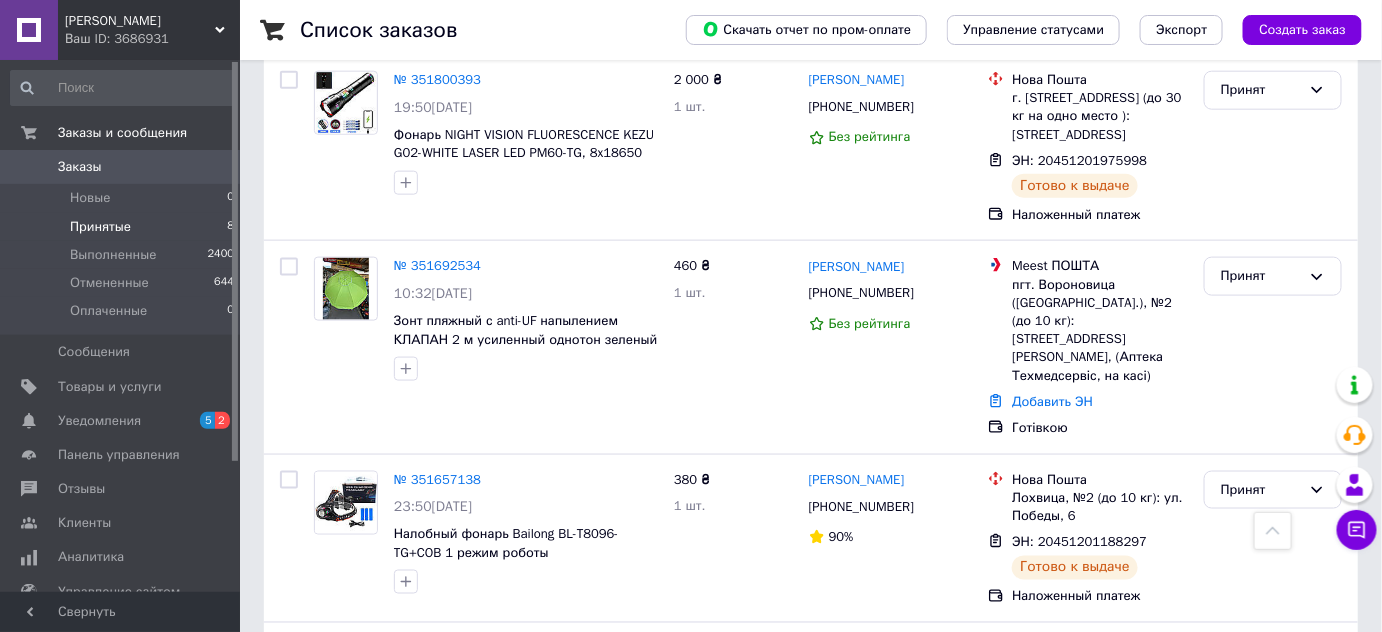 scroll, scrollTop: 818, scrollLeft: 0, axis: vertical 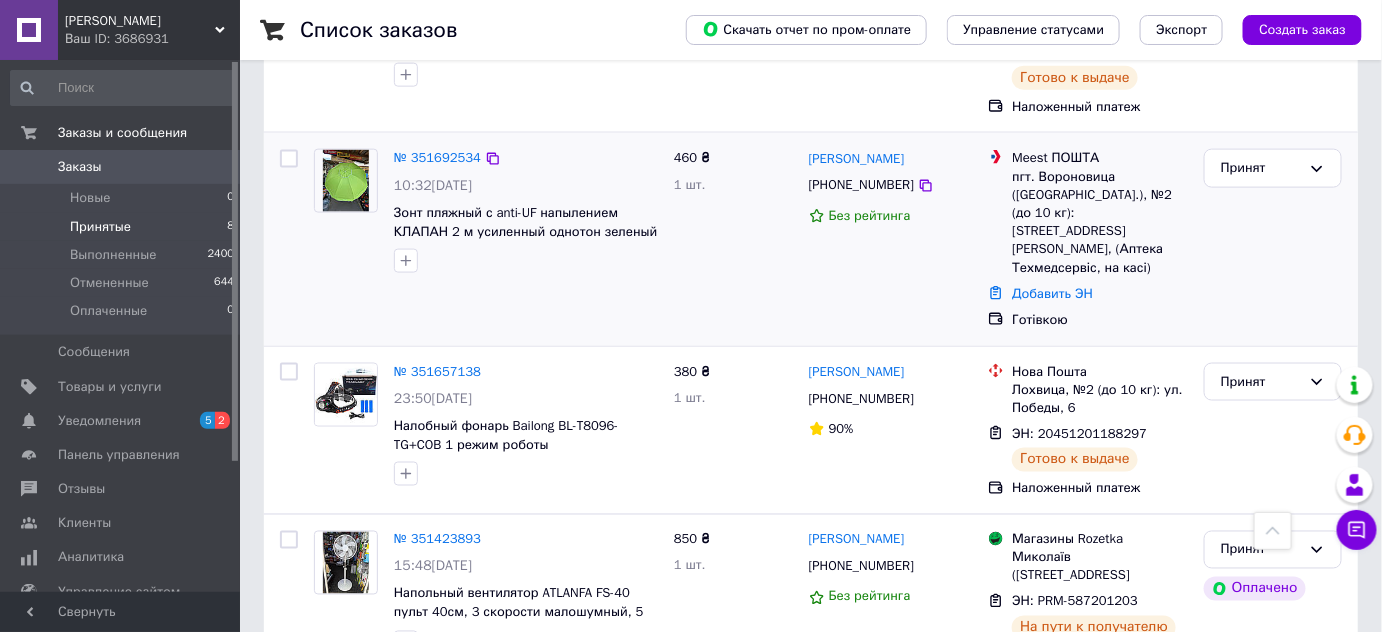 click at bounding box center [346, 181] 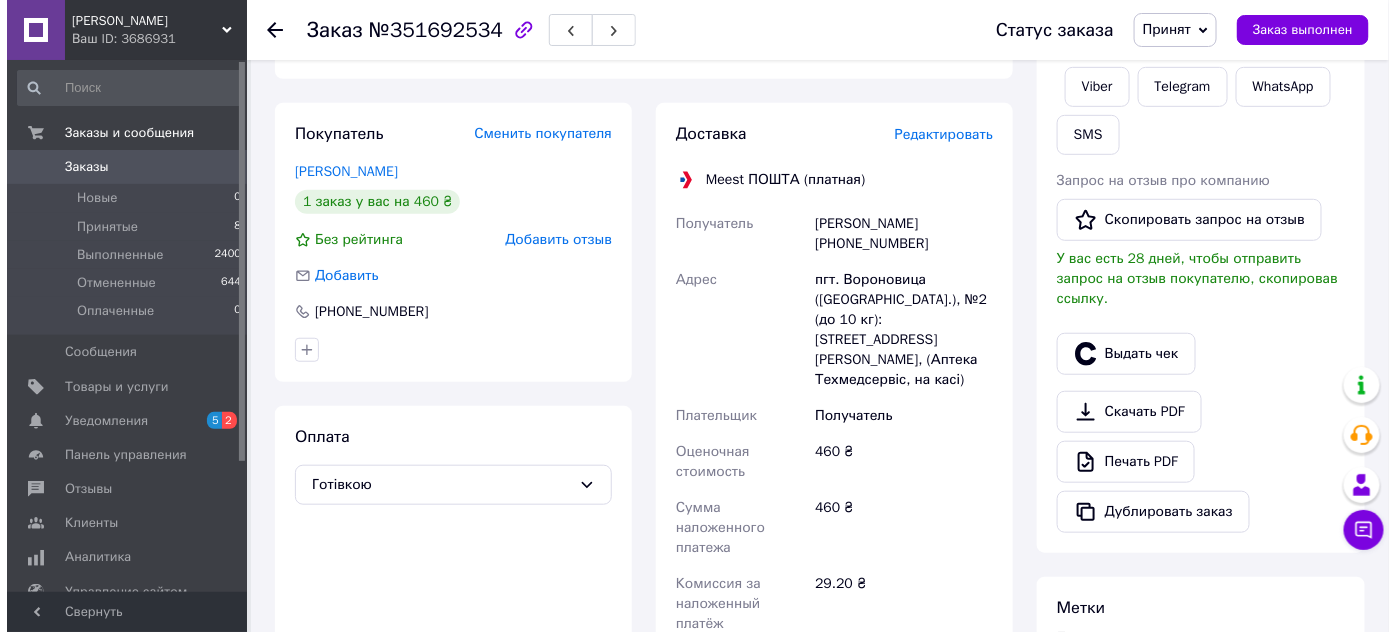 scroll, scrollTop: 351, scrollLeft: 0, axis: vertical 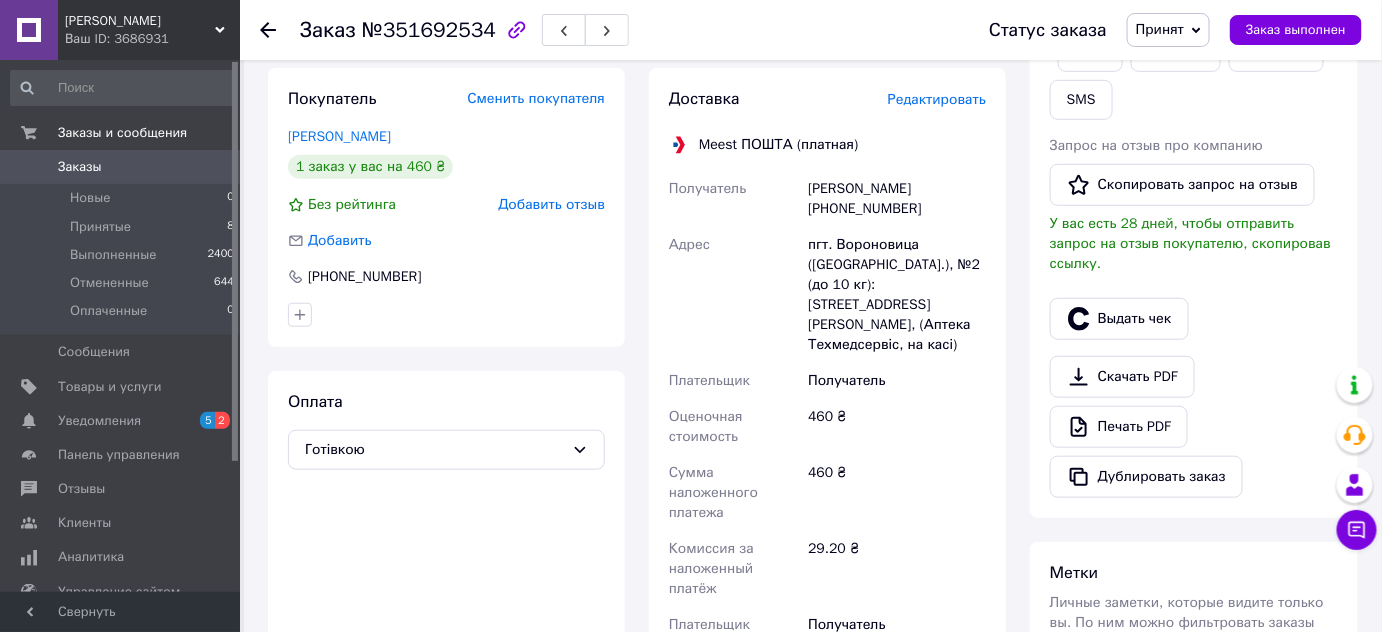 click on "Редактировать" at bounding box center [937, 99] 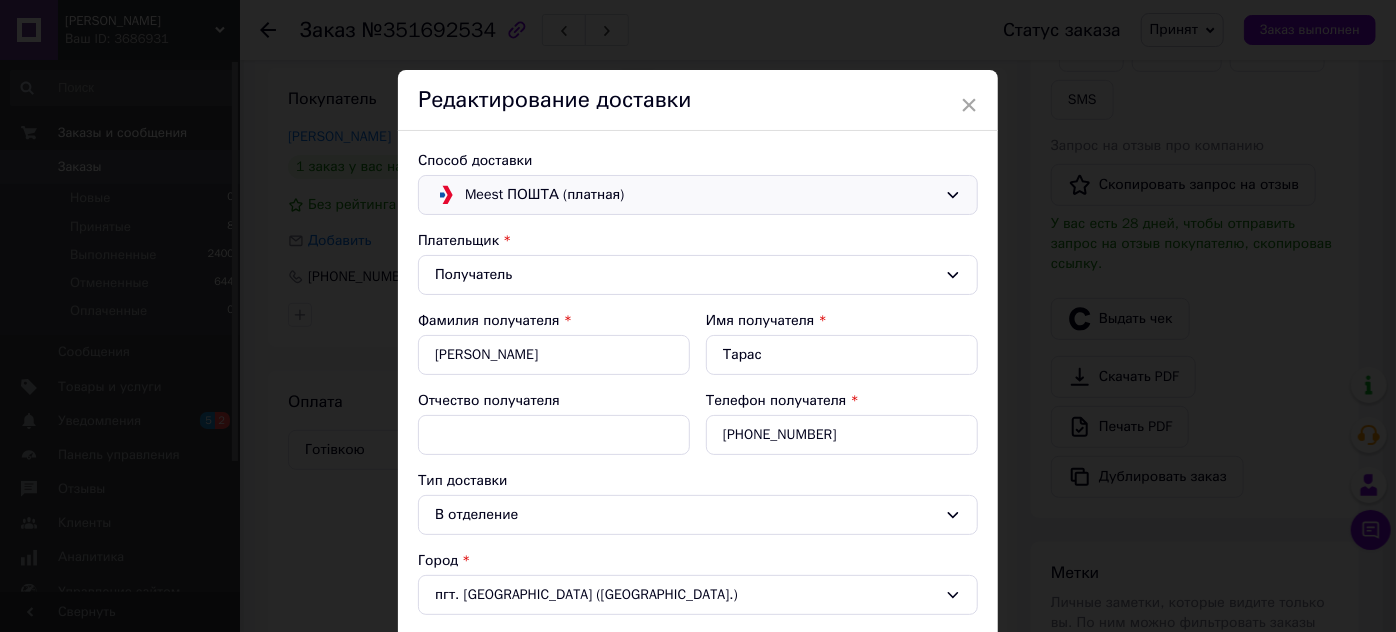 click on "Meest ПОШТА (платная)" at bounding box center [698, 195] 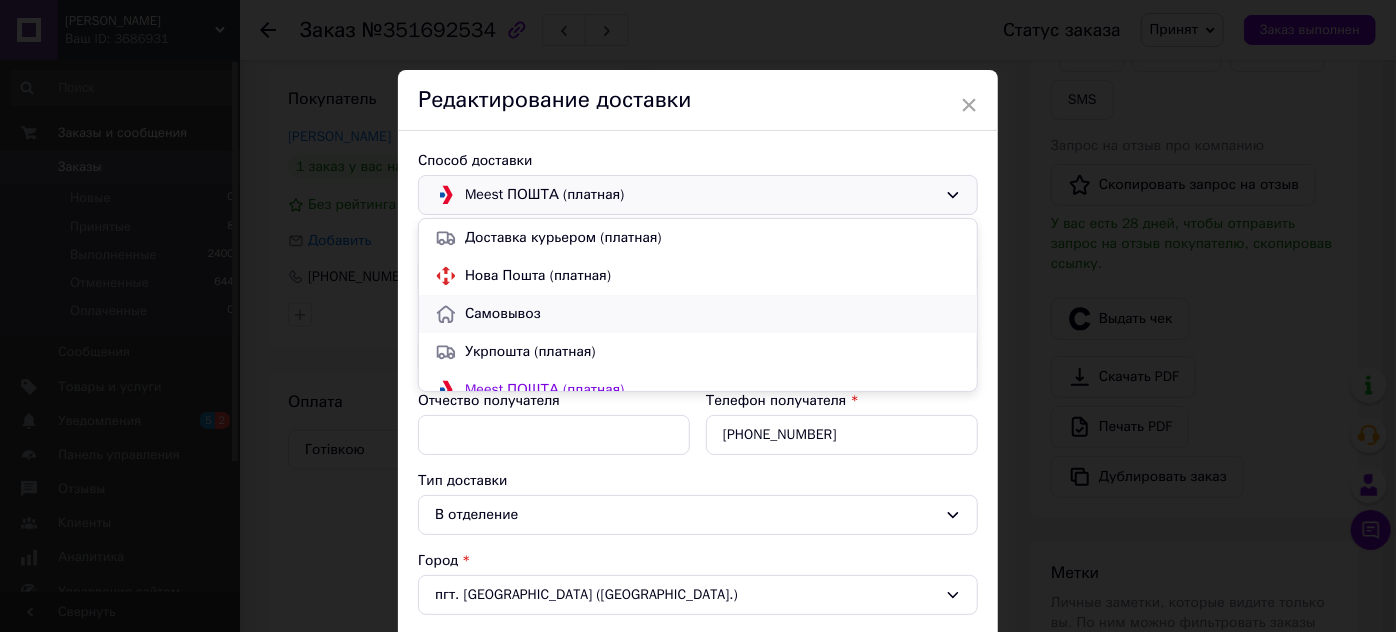 scroll, scrollTop: 56, scrollLeft: 0, axis: vertical 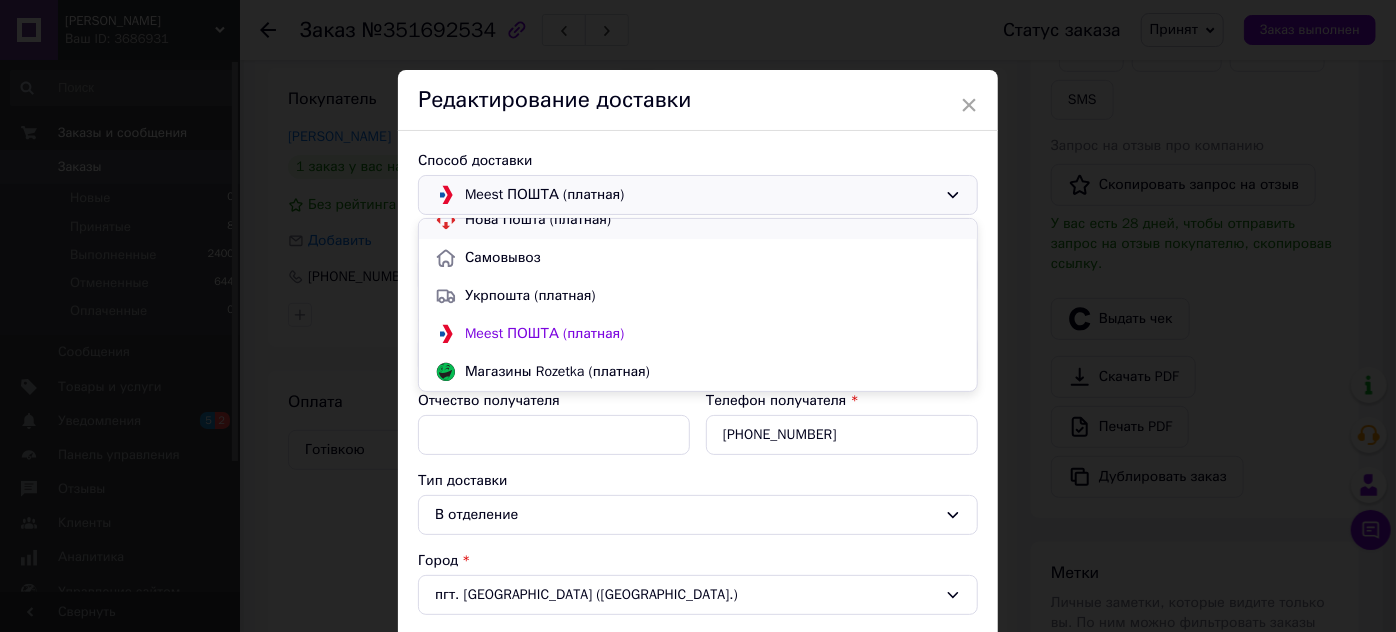 click on "Нова Пошта (платная)" at bounding box center (713, 220) 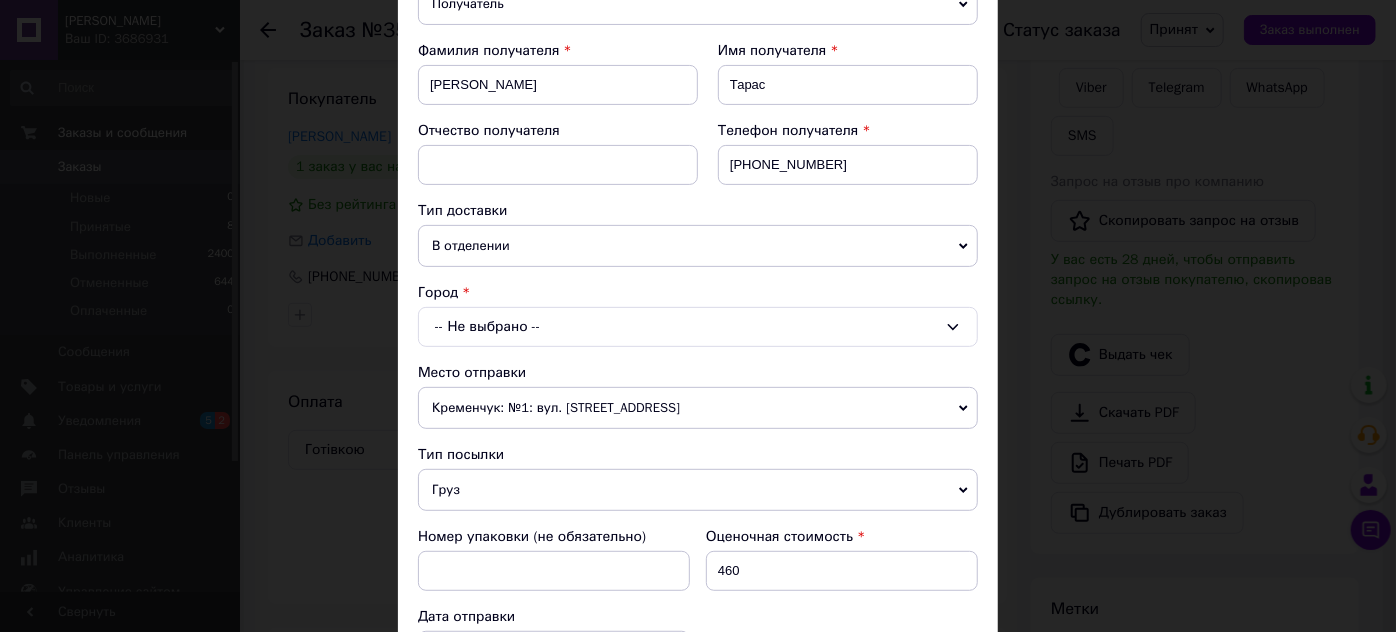 scroll, scrollTop: 363, scrollLeft: 0, axis: vertical 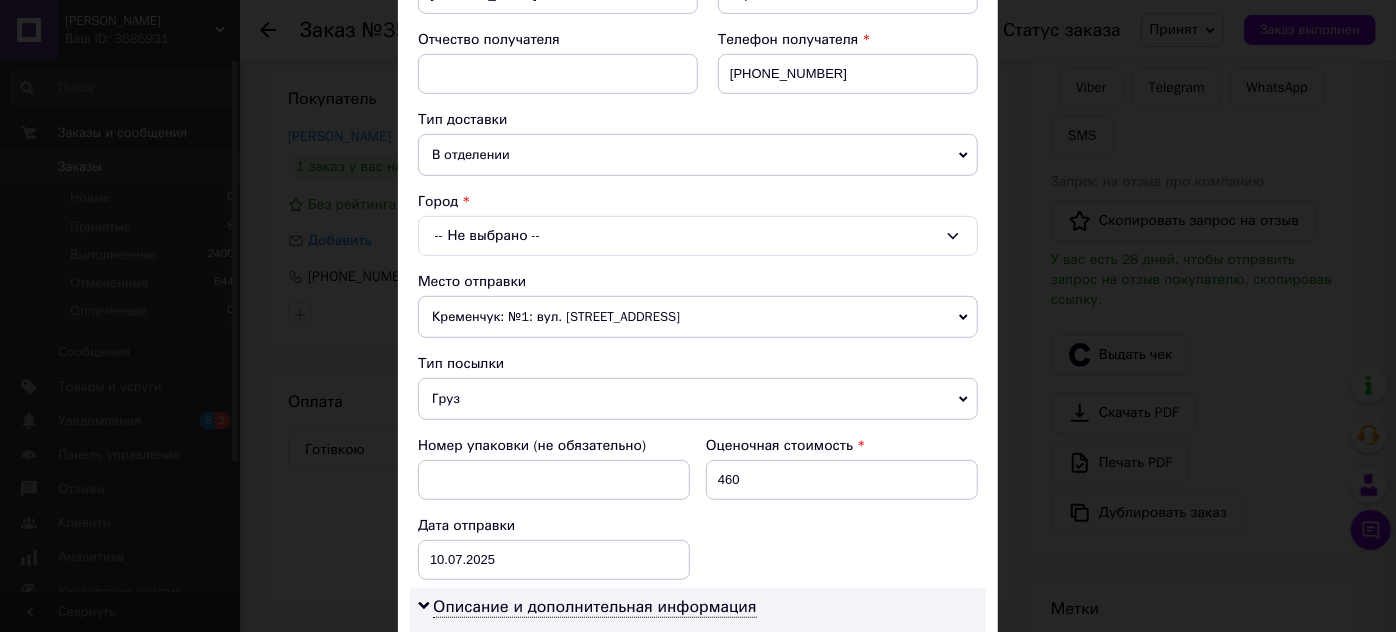 click on "-- Не выбрано --" at bounding box center [698, 236] 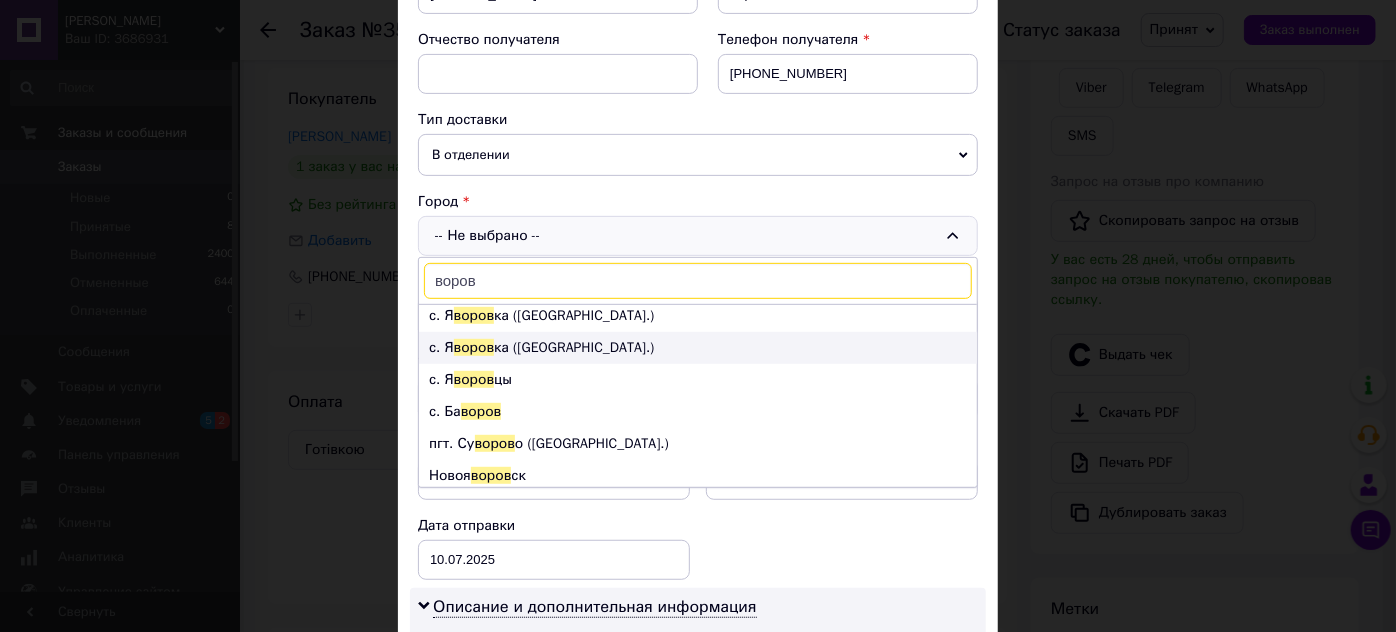 scroll, scrollTop: 170, scrollLeft: 0, axis: vertical 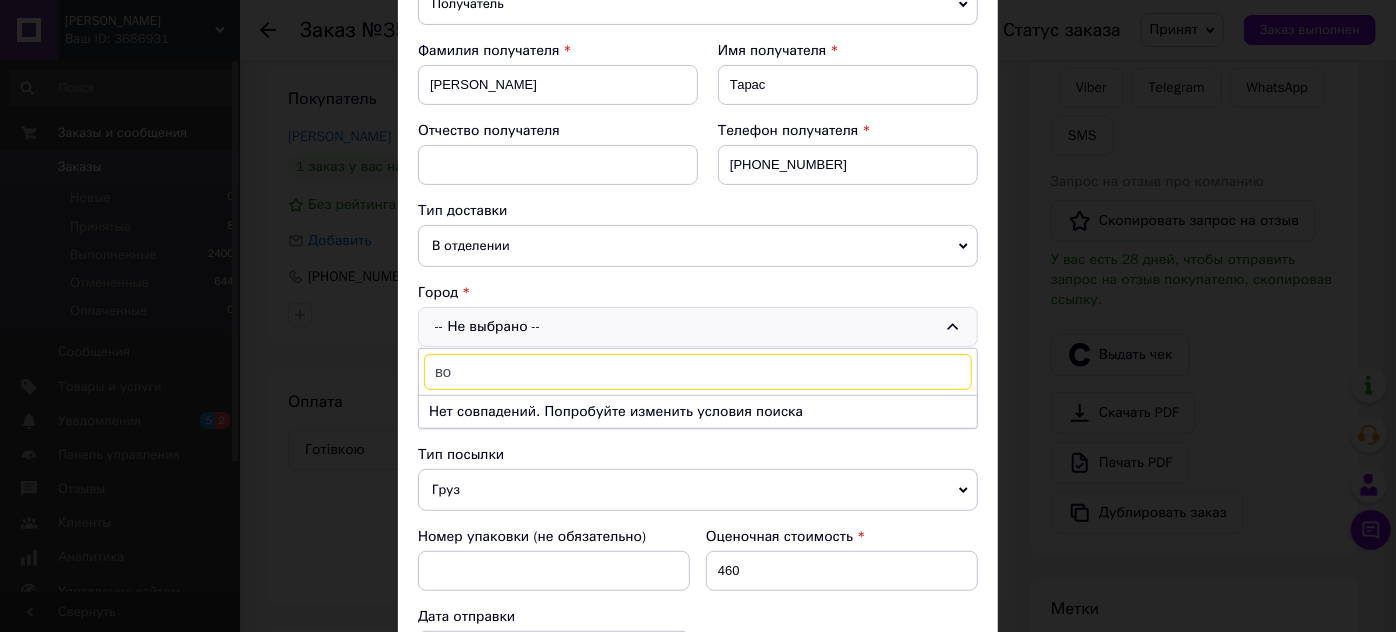 type on "в" 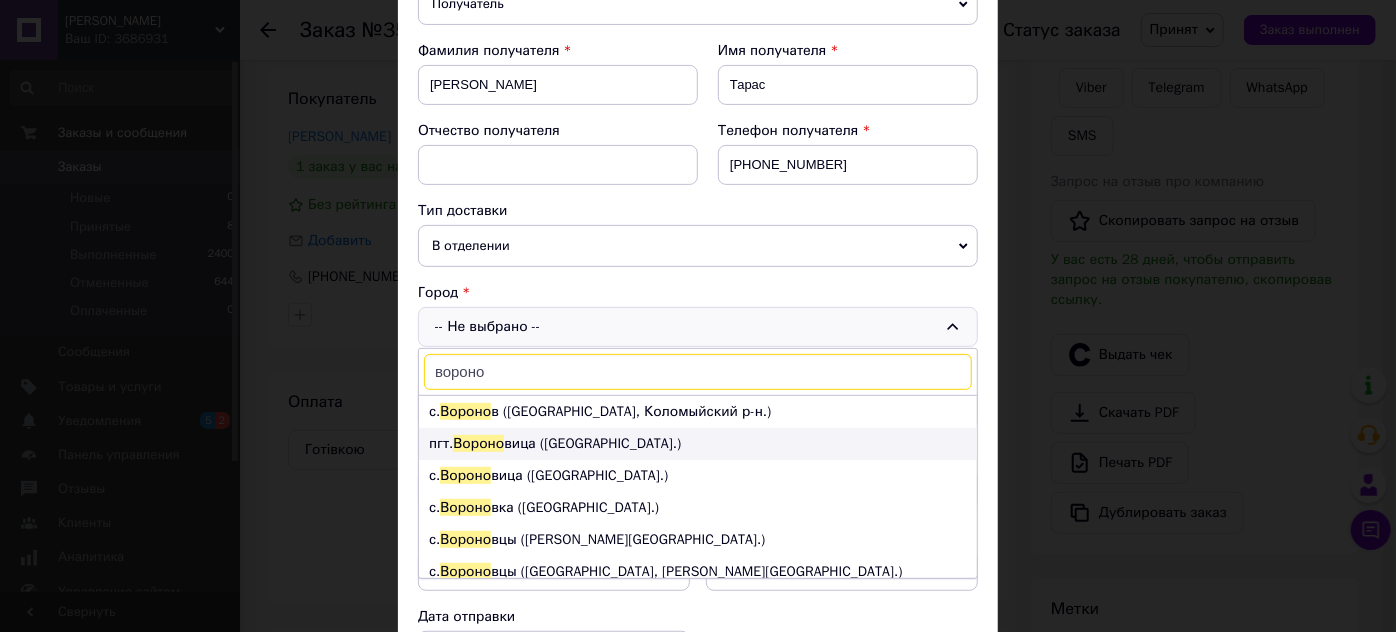 type on "вороно" 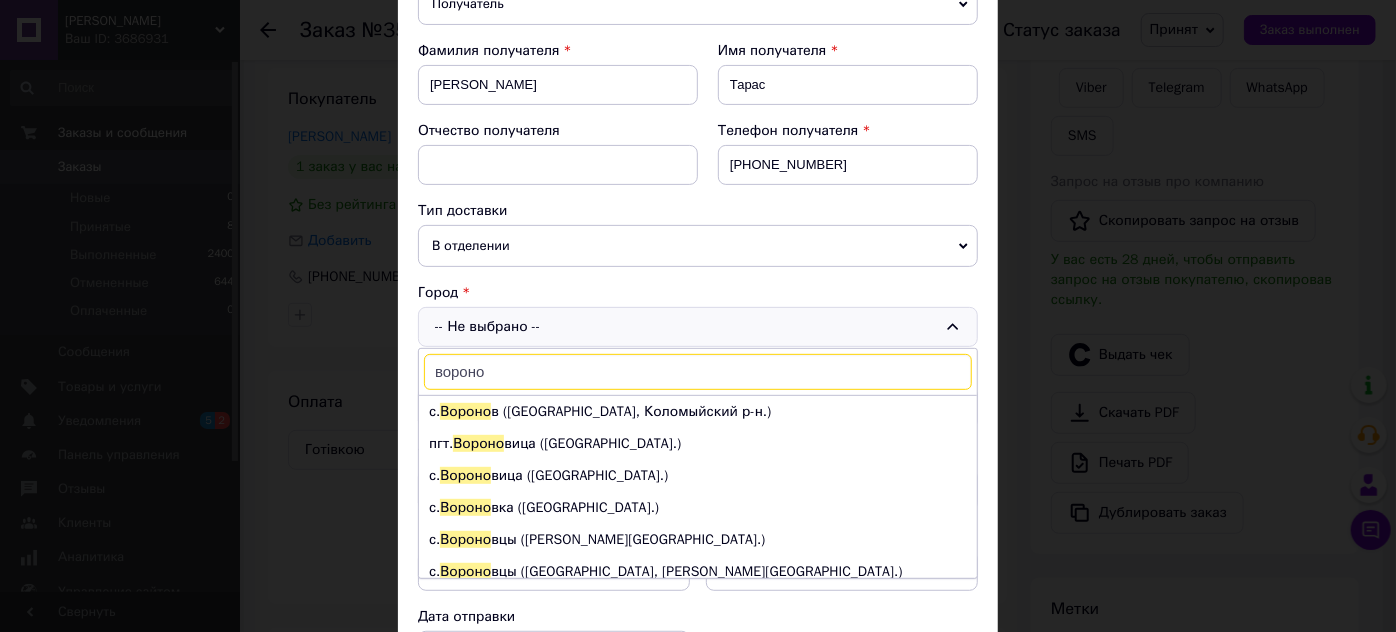 click on "пгт.  Вороно вица (Винницкая обл.)" at bounding box center [698, 444] 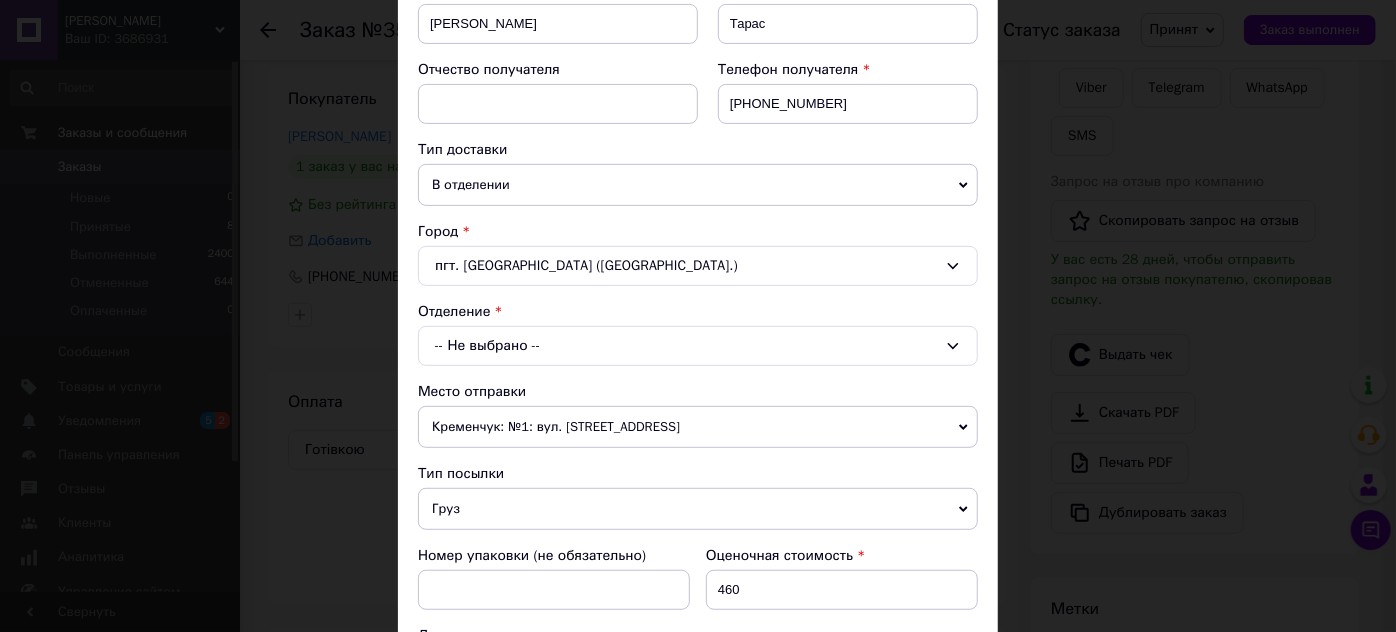 scroll, scrollTop: 363, scrollLeft: 0, axis: vertical 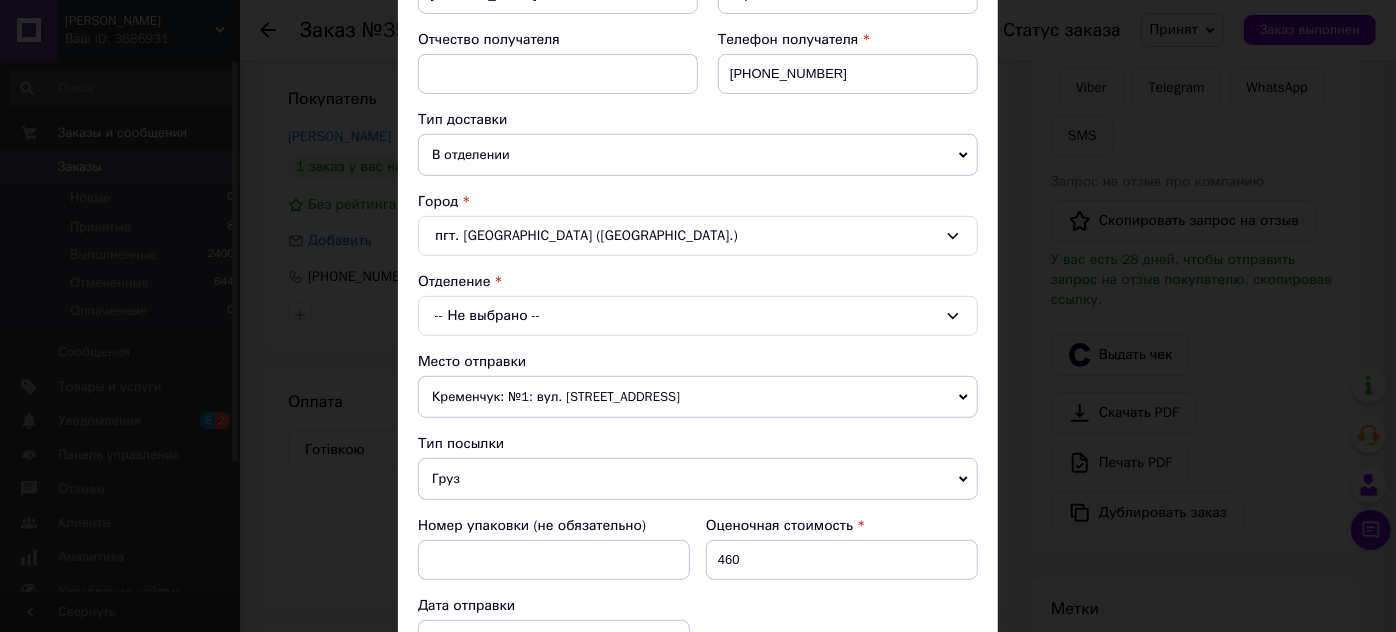click on "-- Не выбрано --" at bounding box center [698, 316] 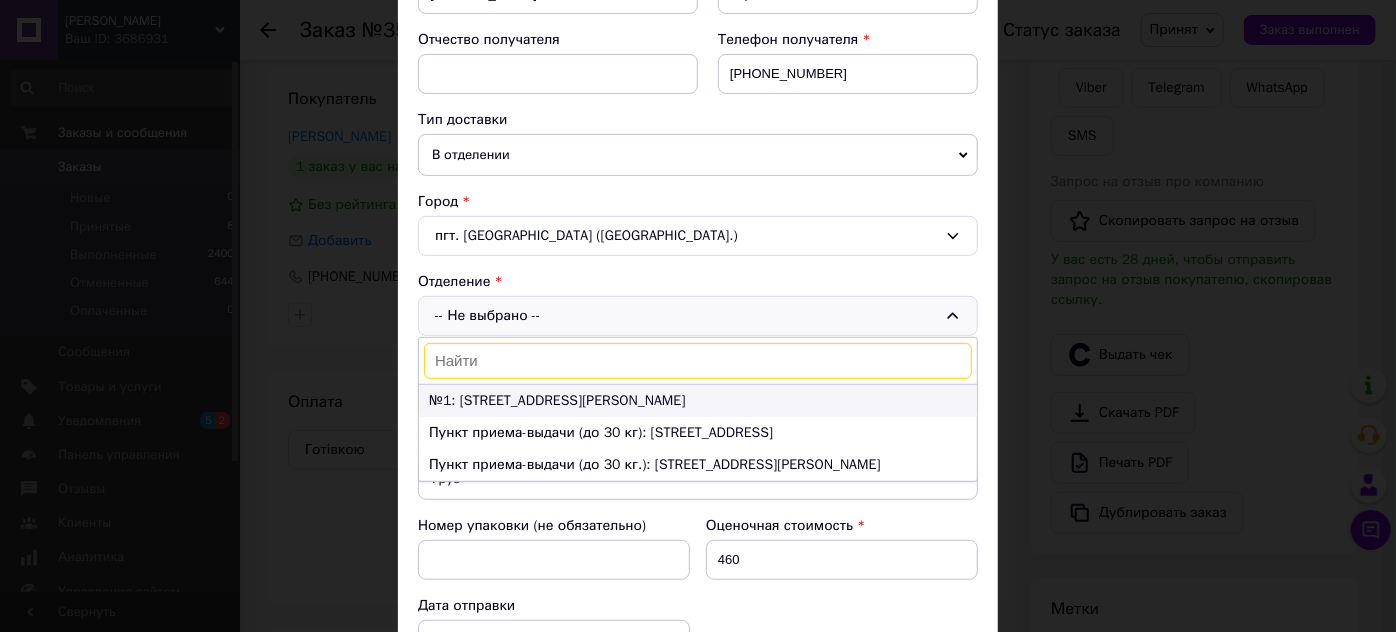 click on "№1: ул. Казацкий Путь, 91" at bounding box center [698, 401] 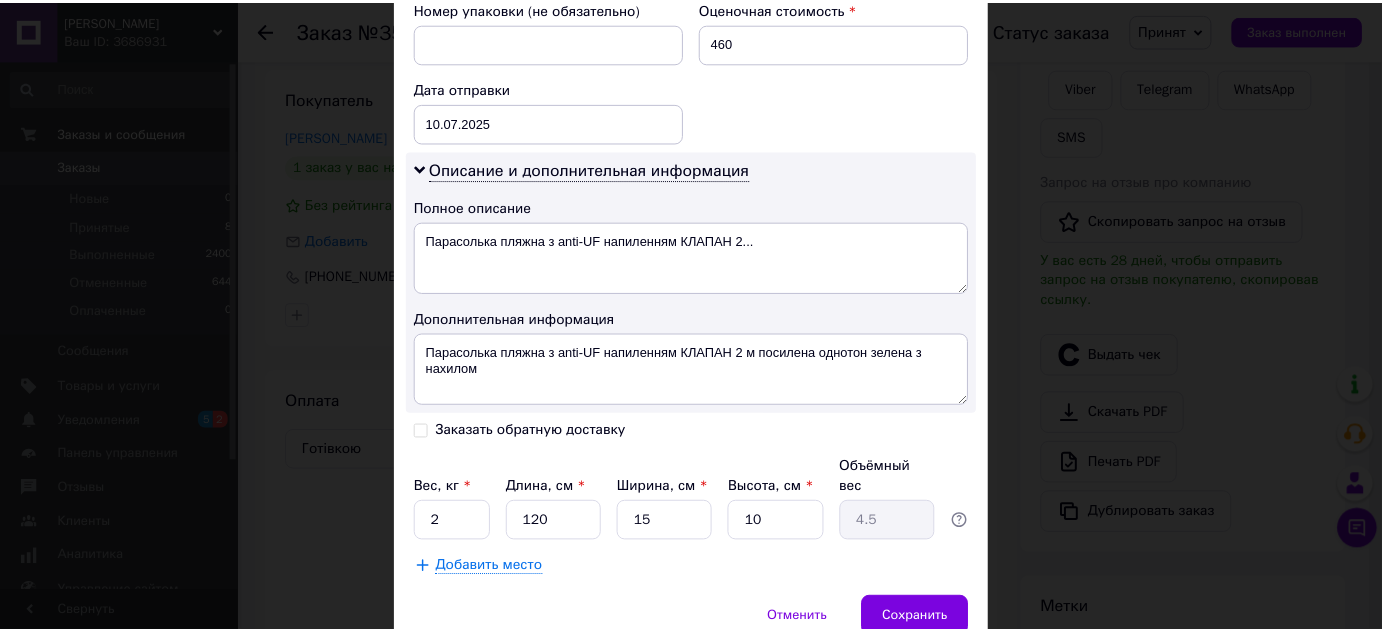 scroll, scrollTop: 909, scrollLeft: 0, axis: vertical 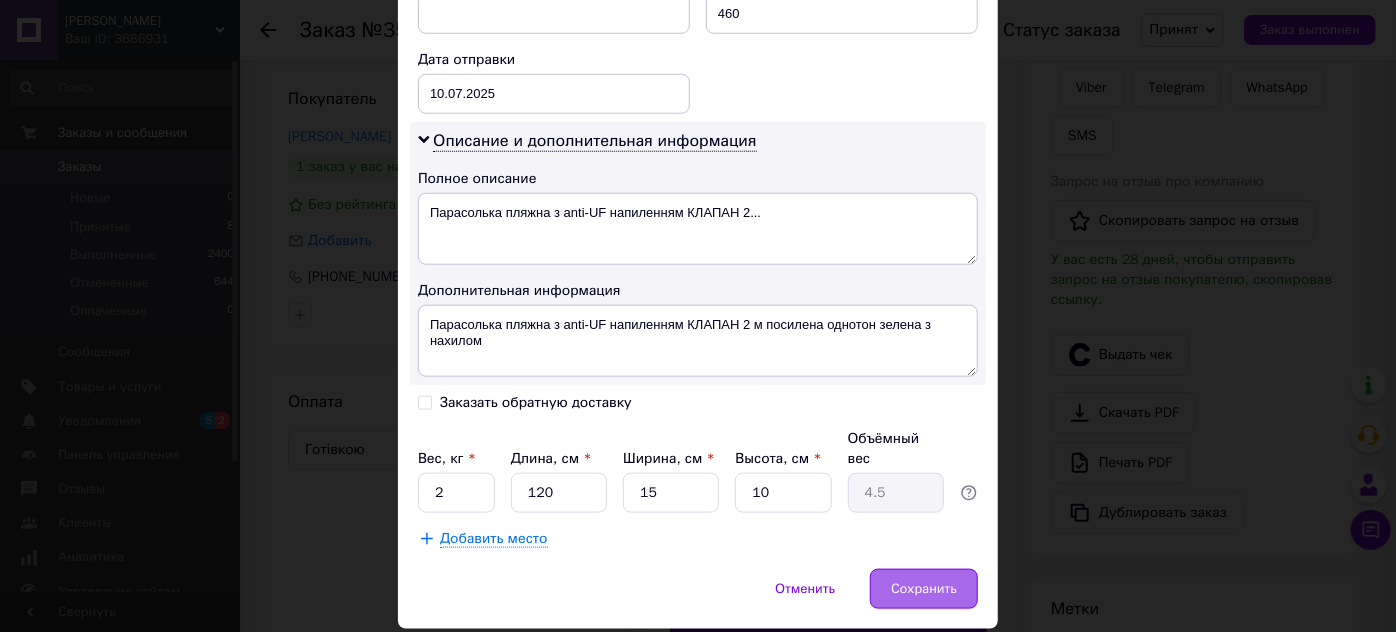 click on "Сохранить" at bounding box center [924, 589] 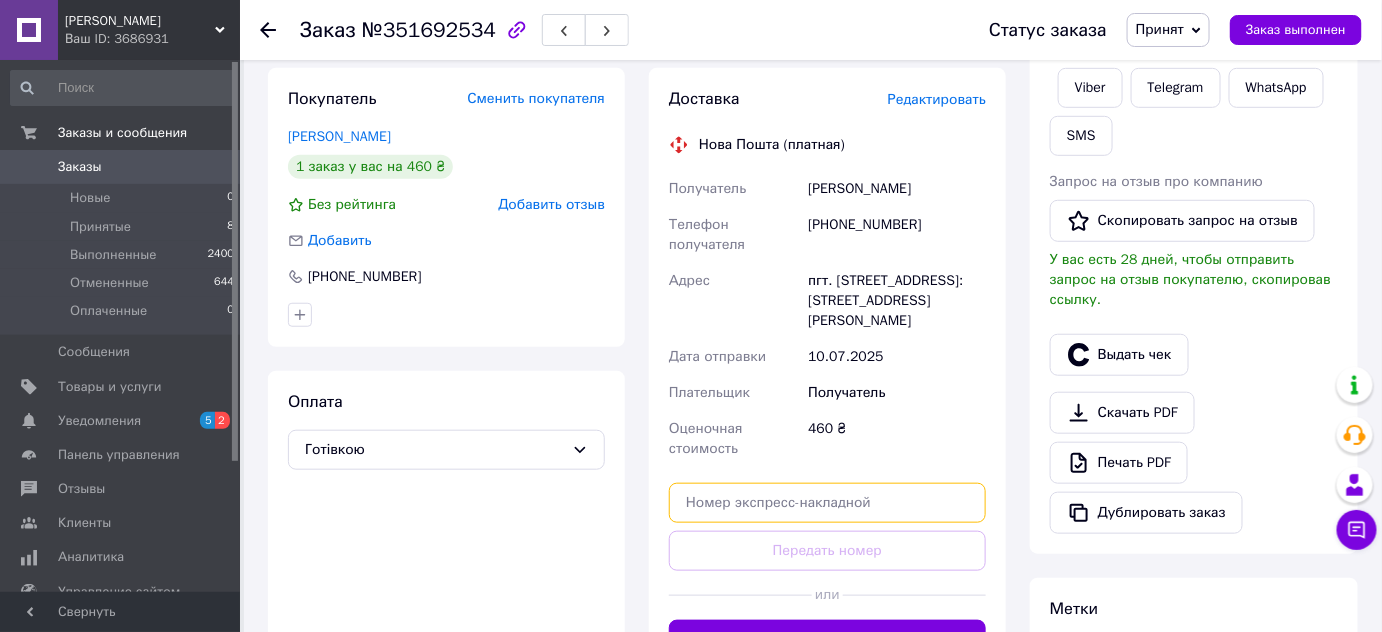 click at bounding box center [827, 503] 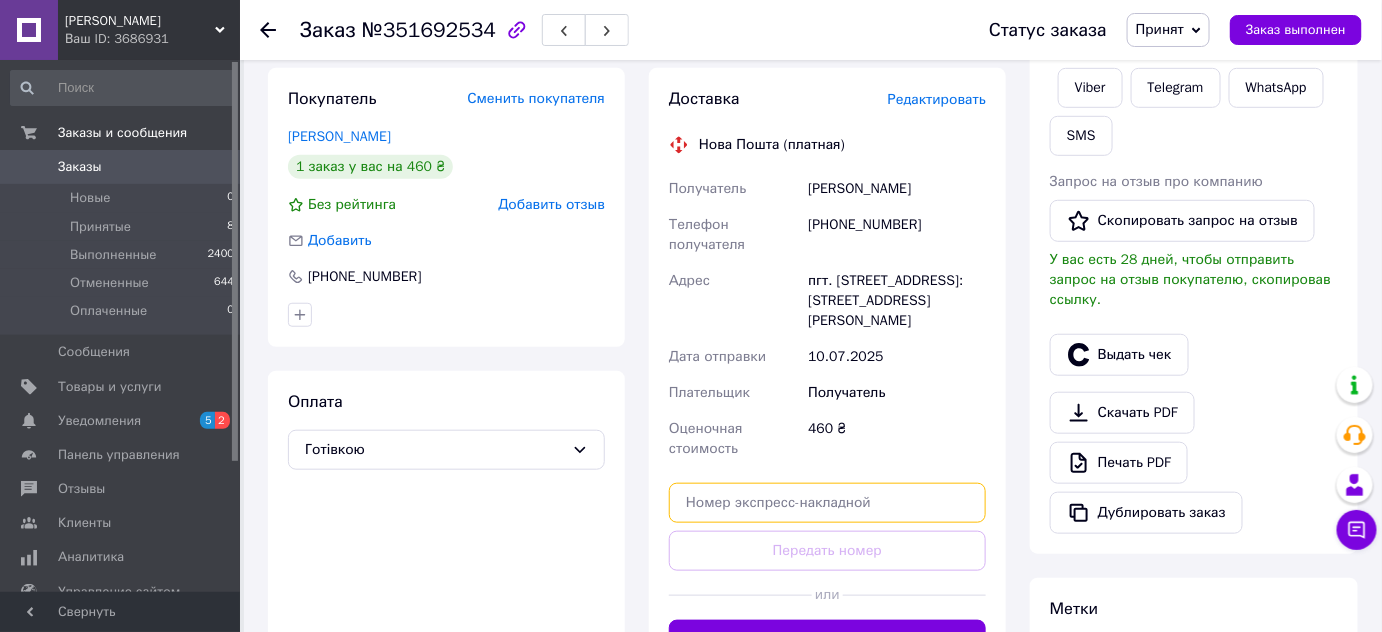 paste on "59001411856501" 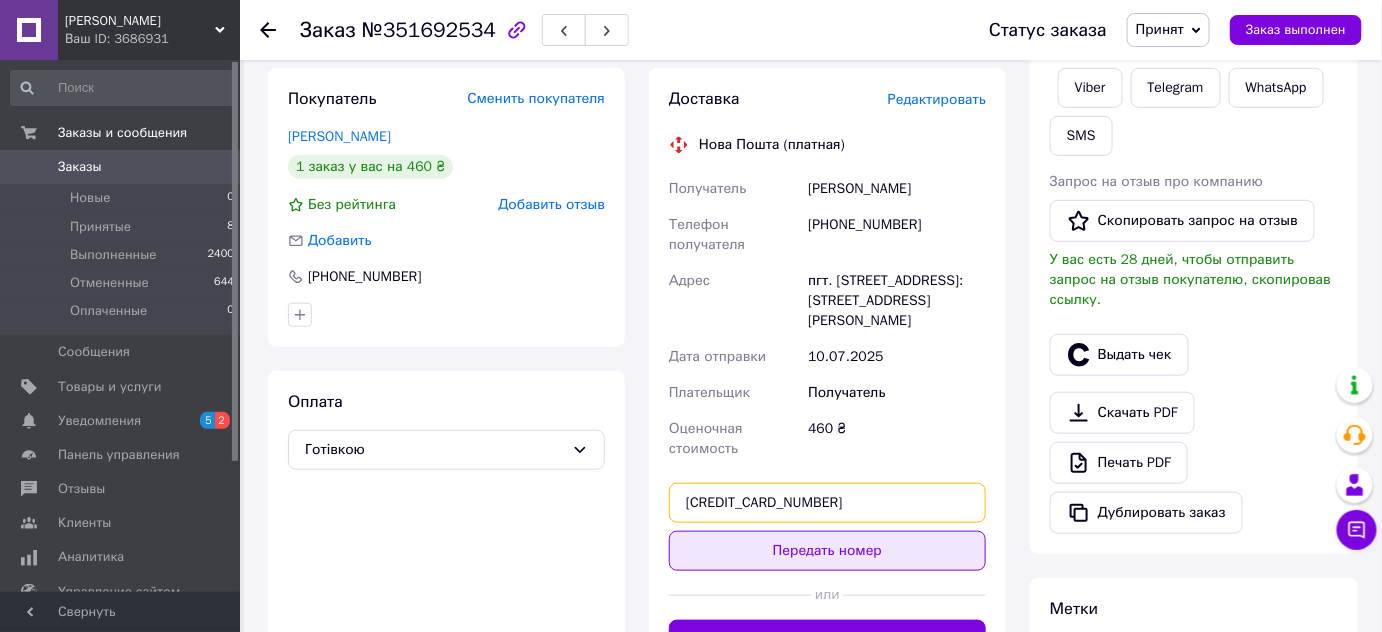 type on "59001411856501" 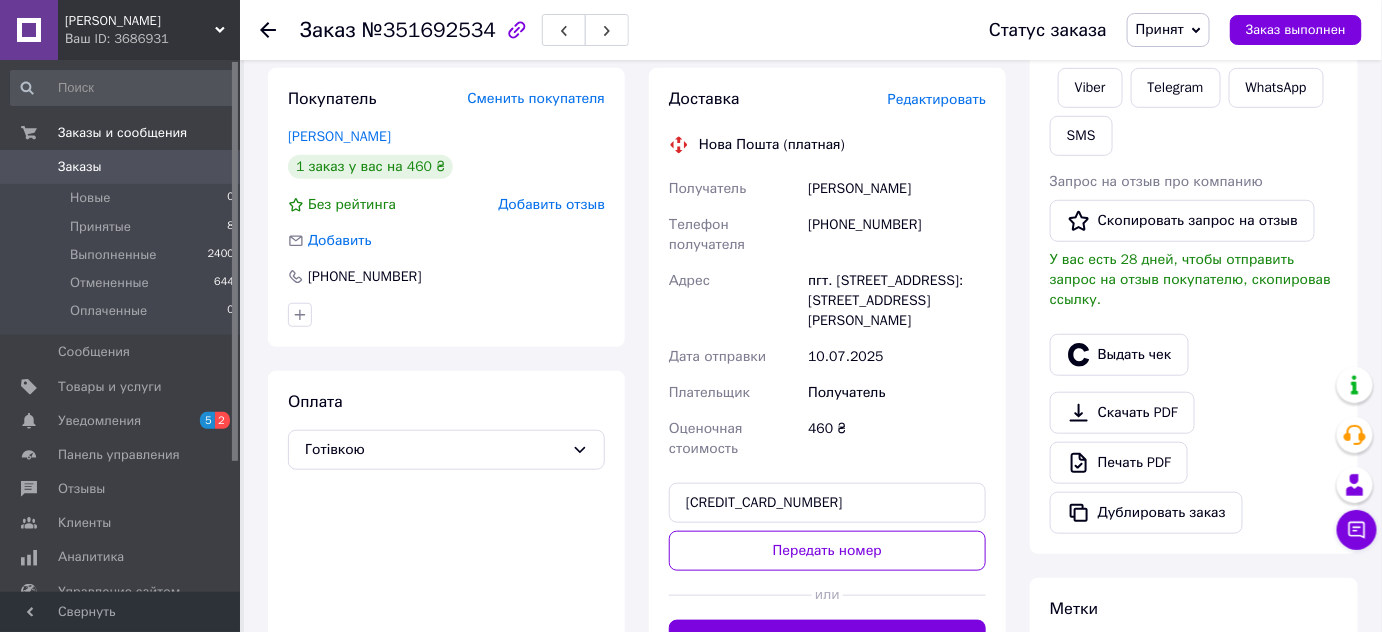 drag, startPoint x: 839, startPoint y: 538, endPoint x: 1045, endPoint y: 508, distance: 208.173 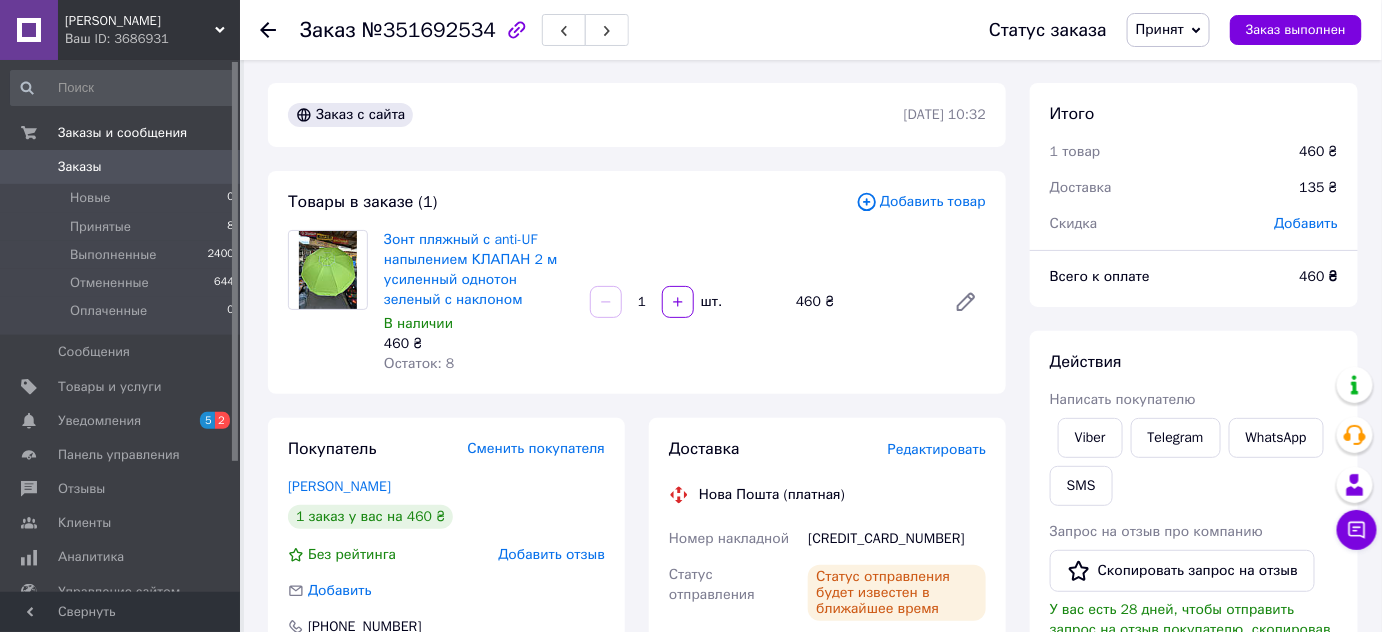 scroll, scrollTop: 0, scrollLeft: 0, axis: both 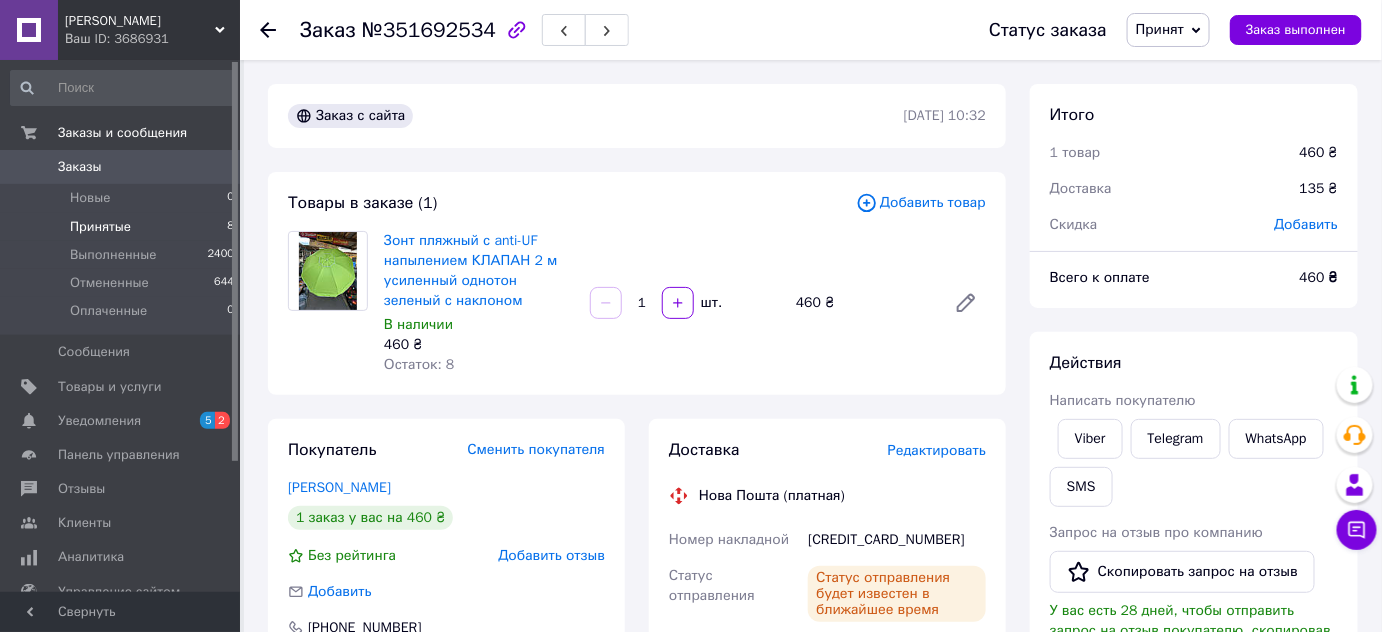 click on "Принятые" at bounding box center [100, 227] 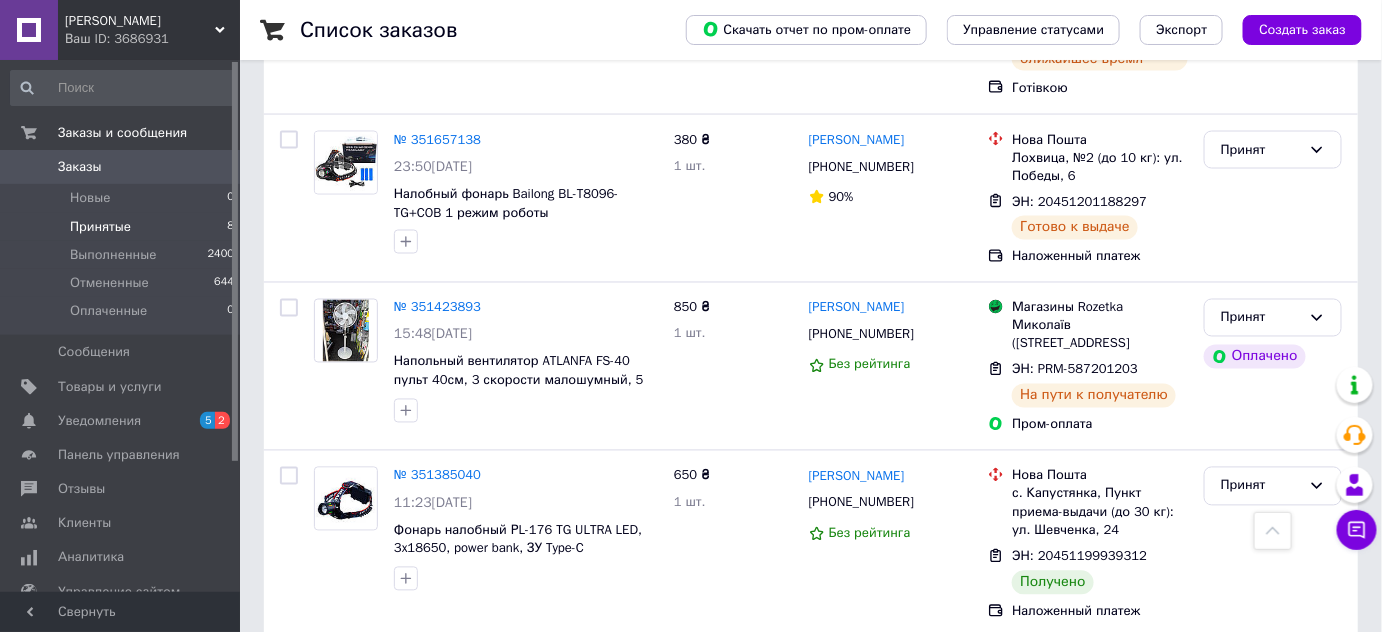 scroll, scrollTop: 1090, scrollLeft: 0, axis: vertical 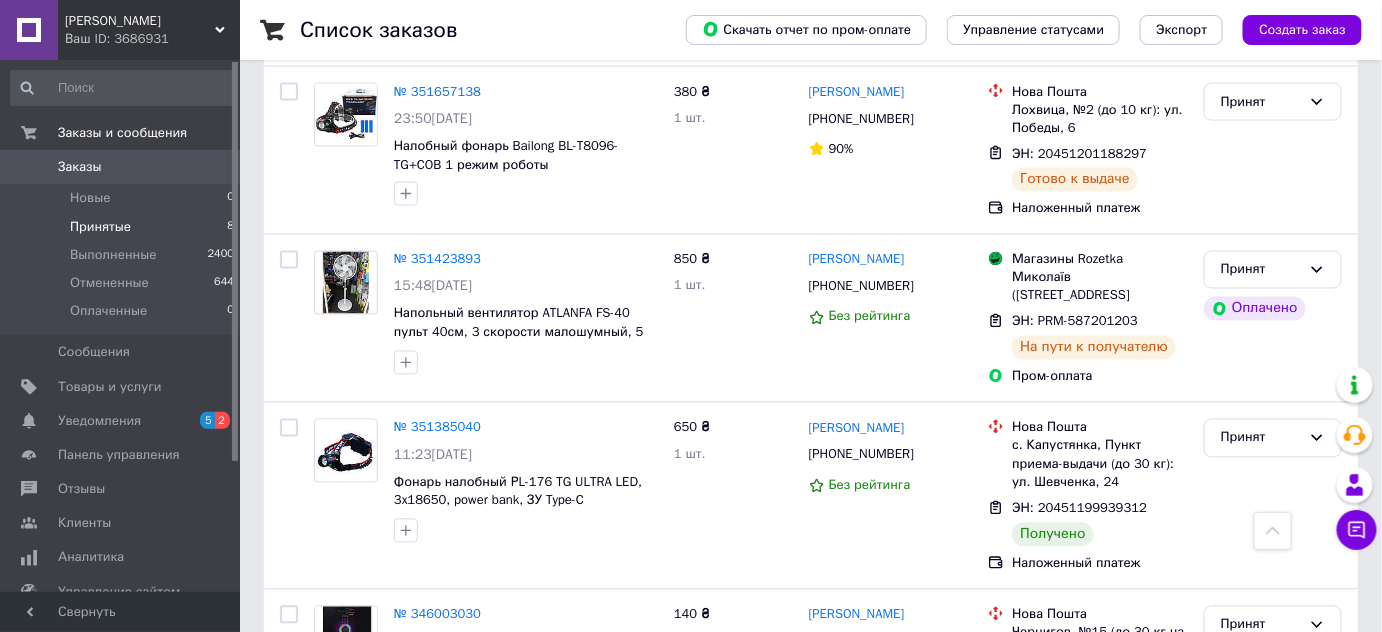 click on "Принятые" at bounding box center (100, 227) 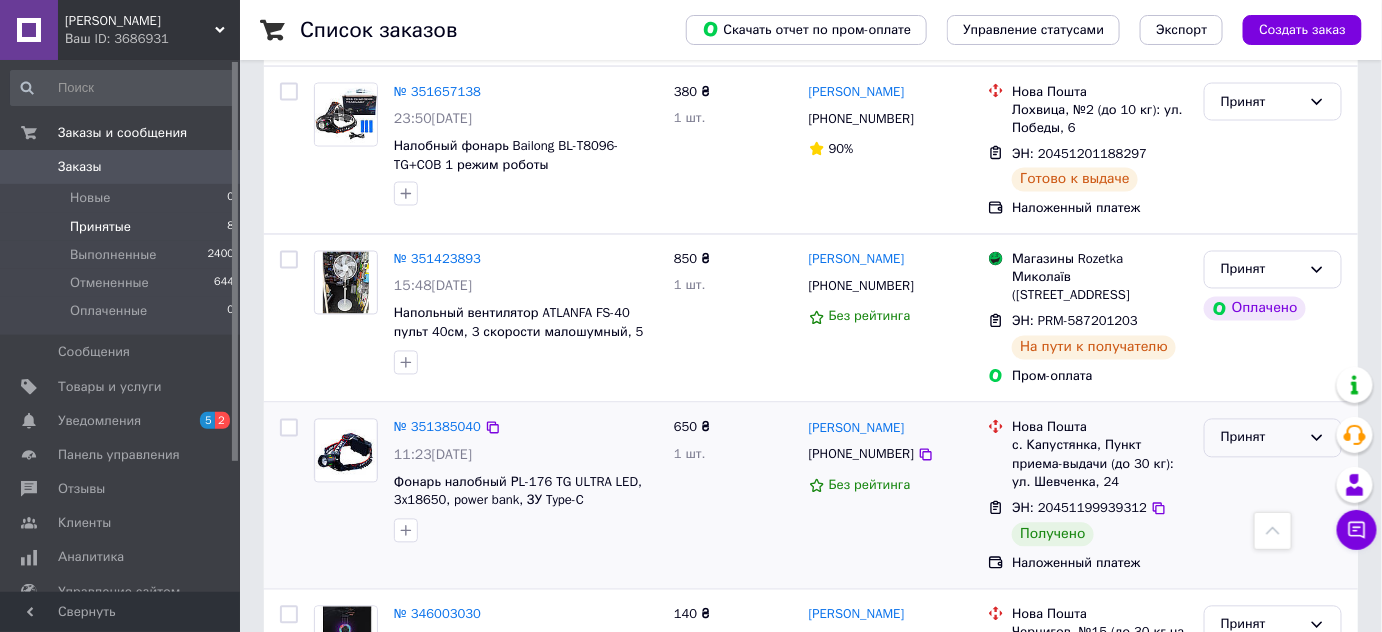 click on "Принят" at bounding box center [1273, 438] 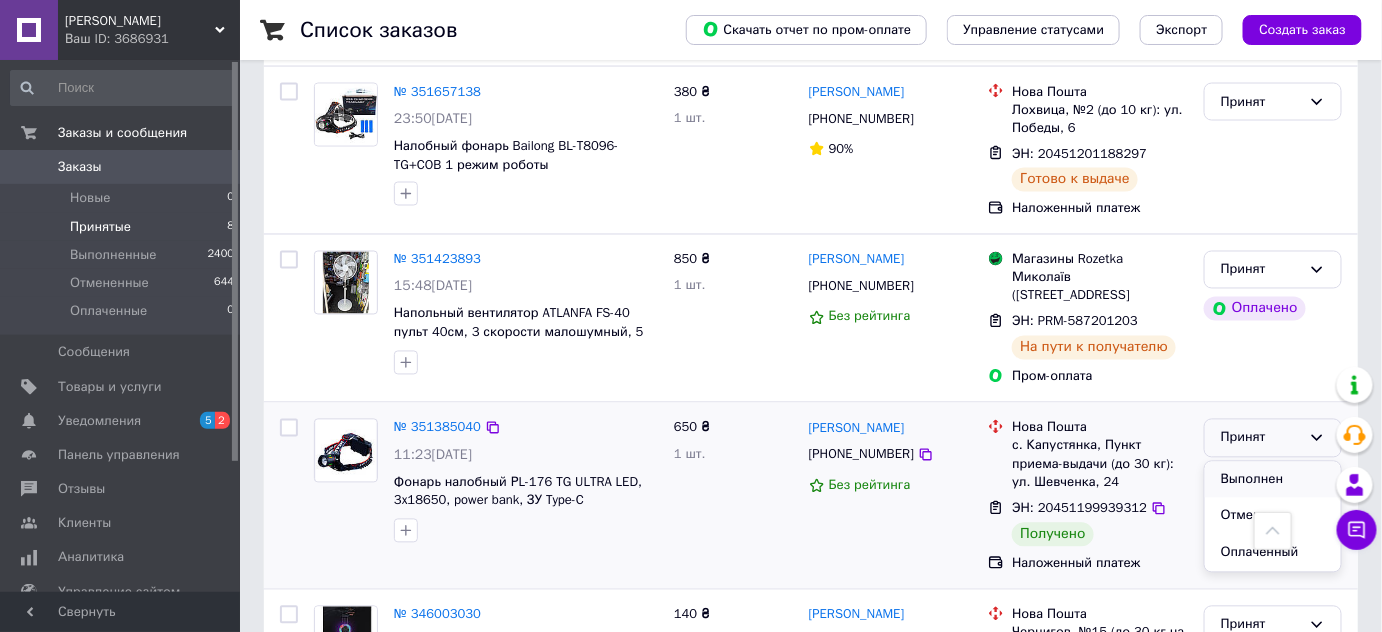 click on "Выполнен" at bounding box center (1273, 480) 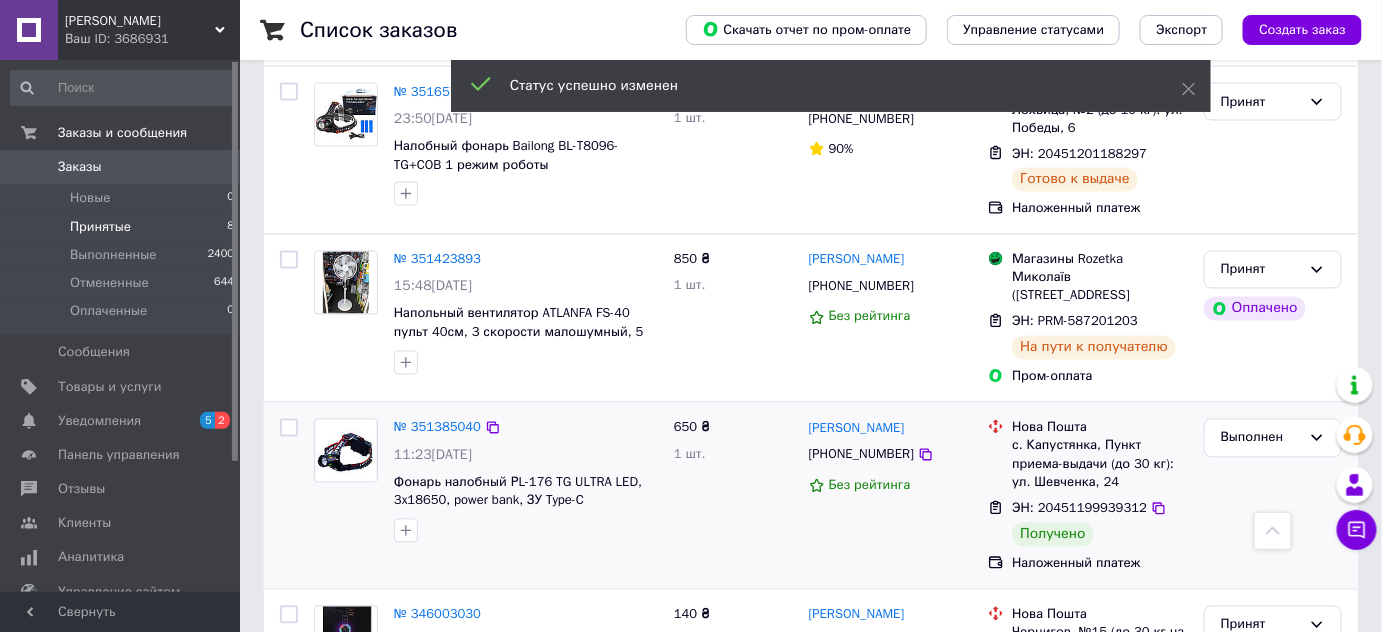 click on "Принятые 8" at bounding box center [123, 227] 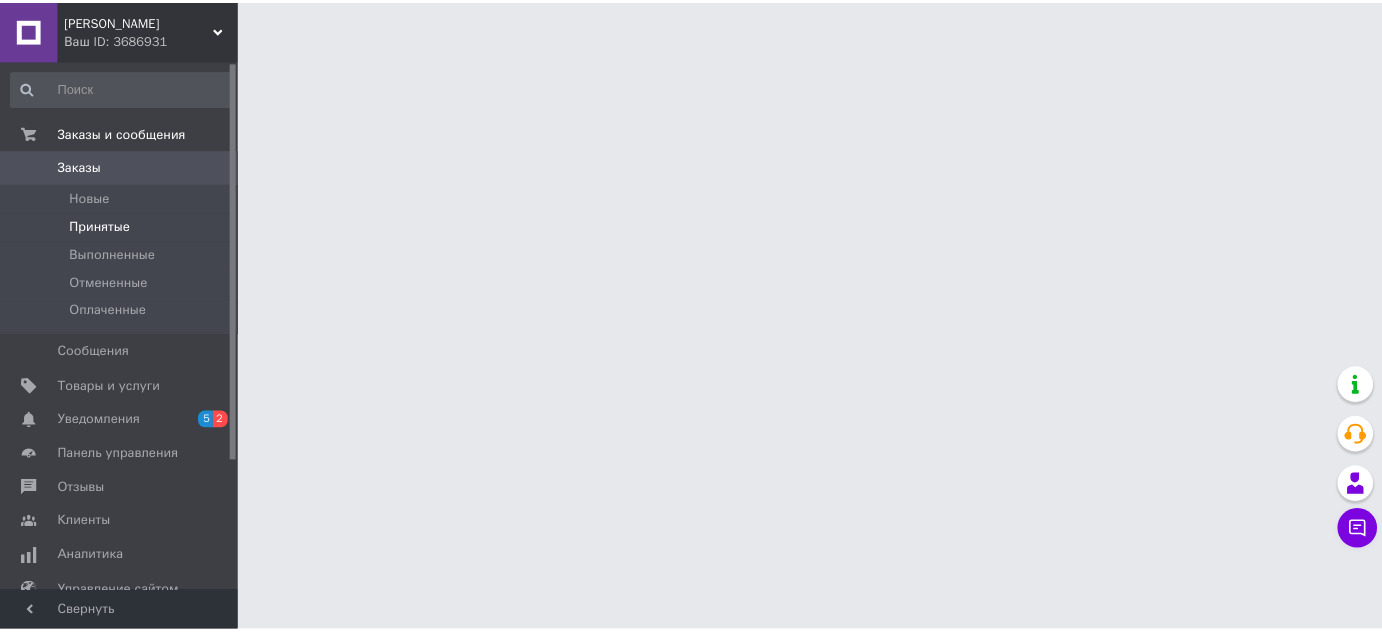 scroll, scrollTop: 0, scrollLeft: 0, axis: both 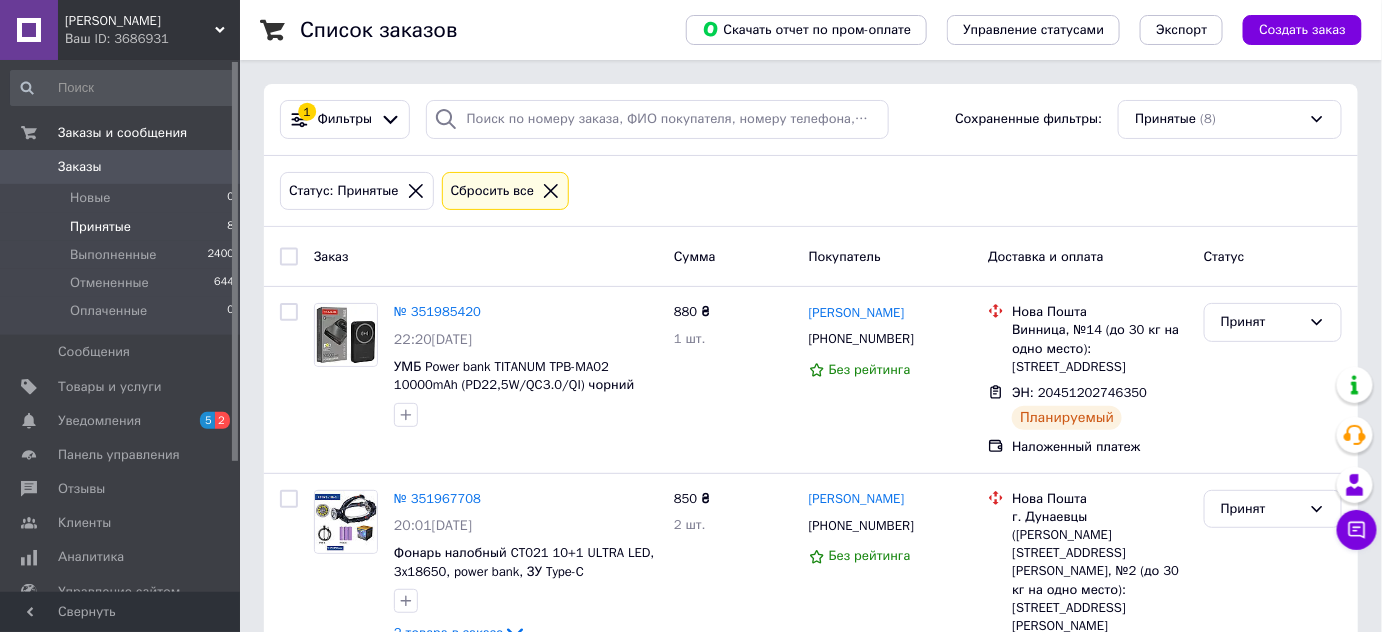 click on "Принятые" at bounding box center [100, 227] 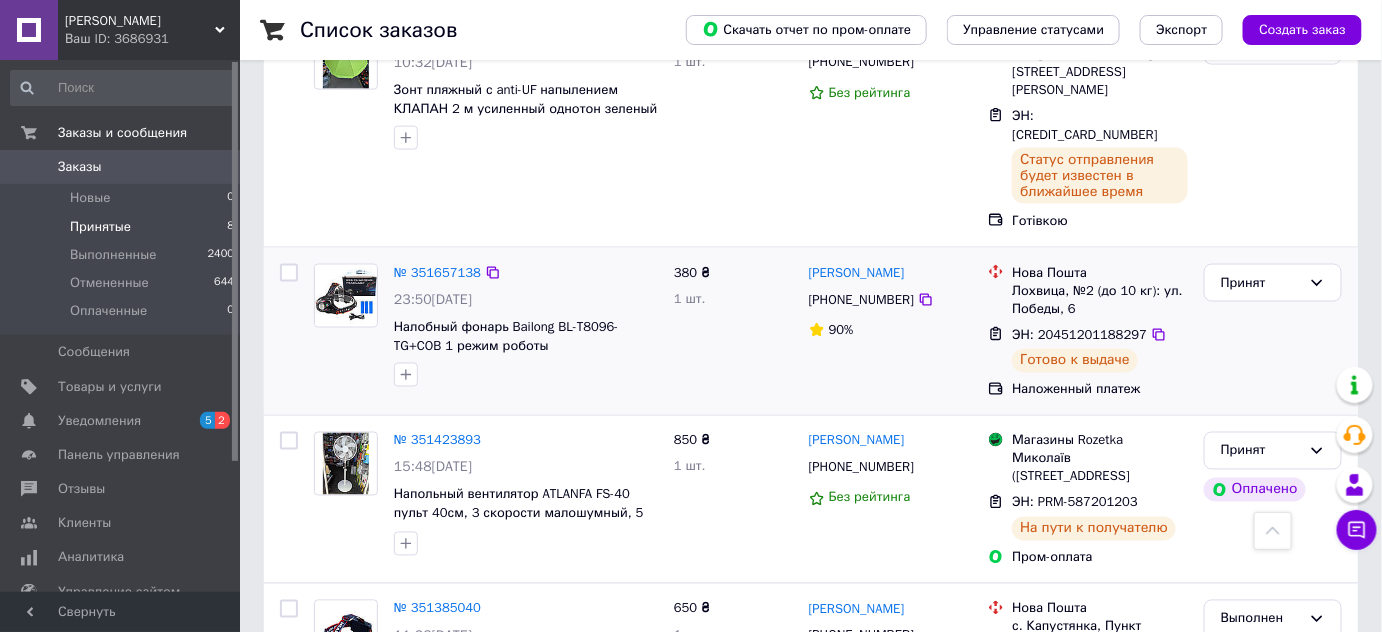 scroll, scrollTop: 1215, scrollLeft: 0, axis: vertical 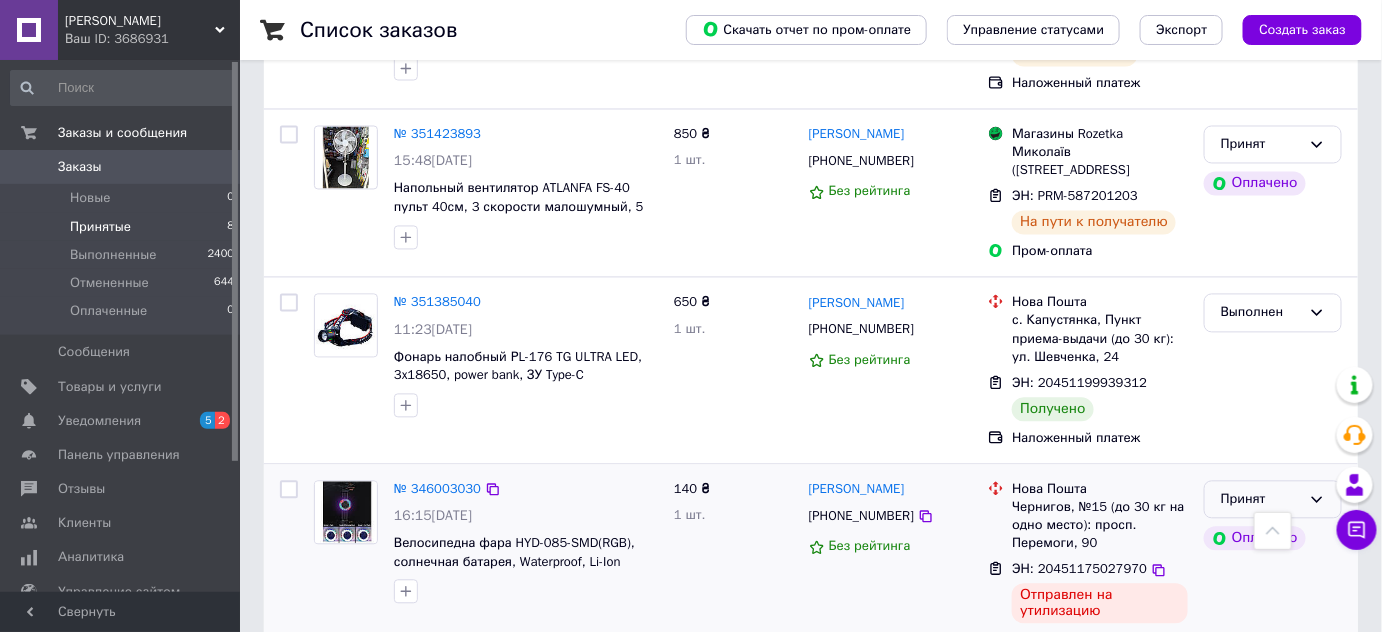 click on "Принят" at bounding box center (1261, 500) 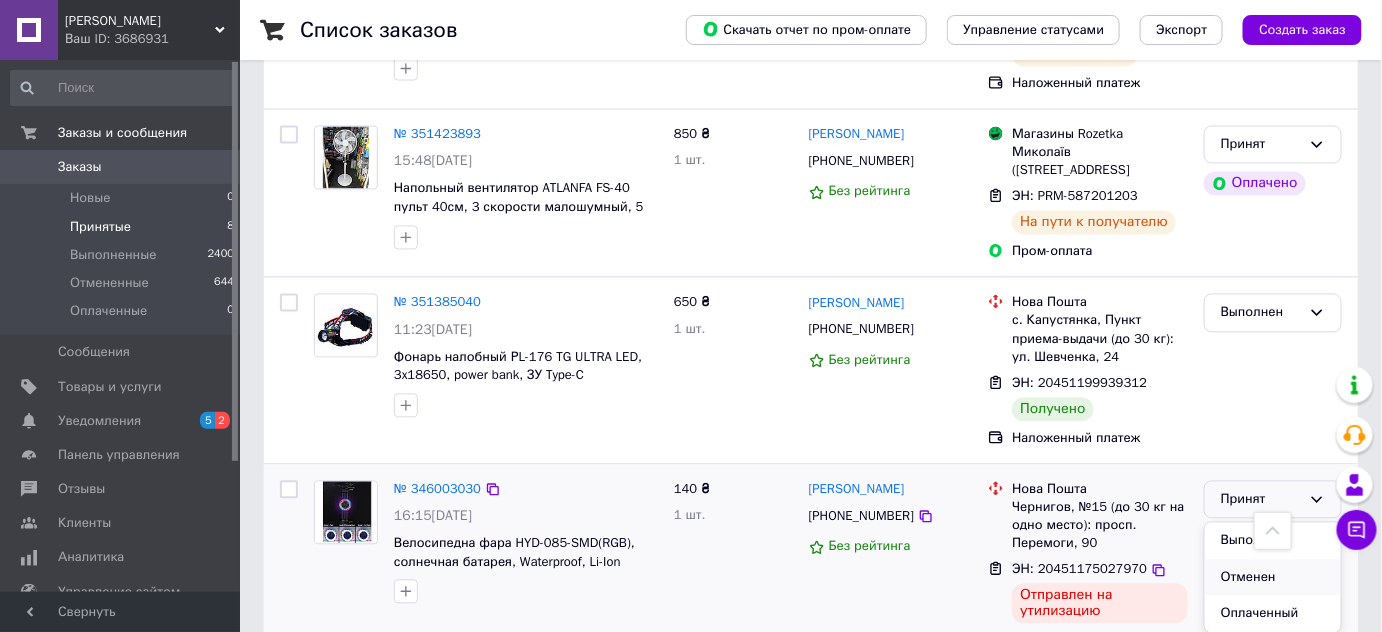 click on "Отменен" at bounding box center (1273, 578) 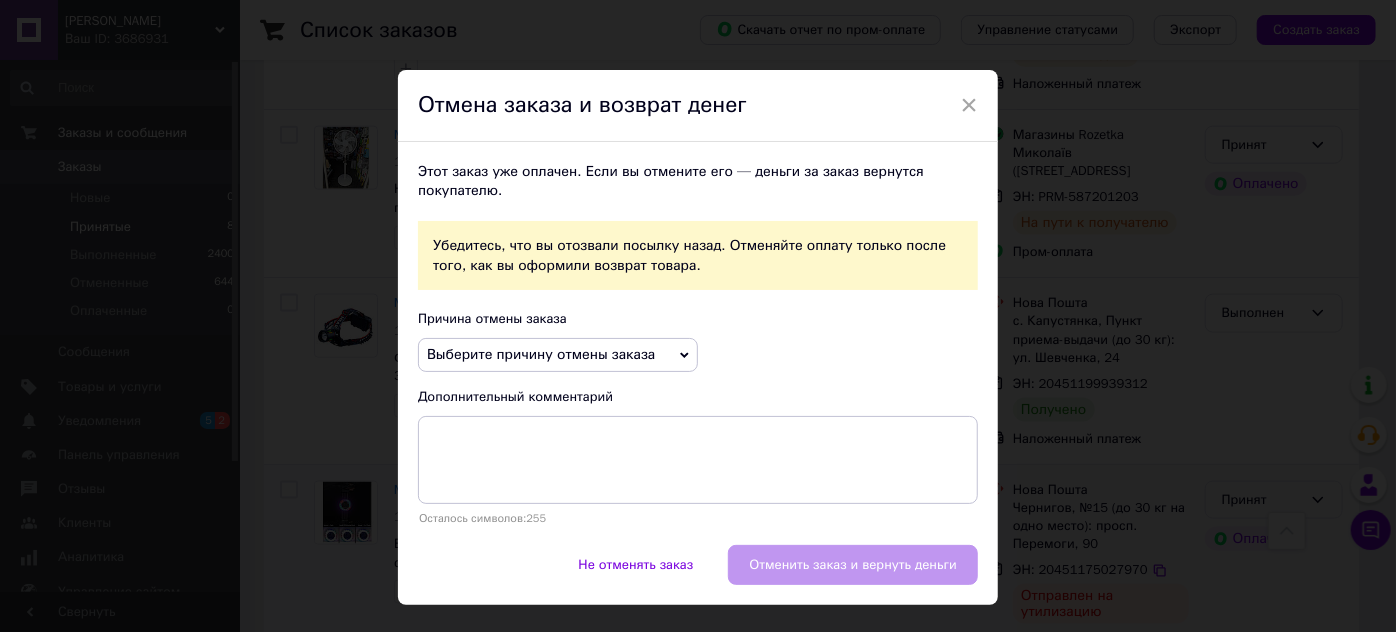 click on "Выберите причину отмены заказа" at bounding box center [541, 354] 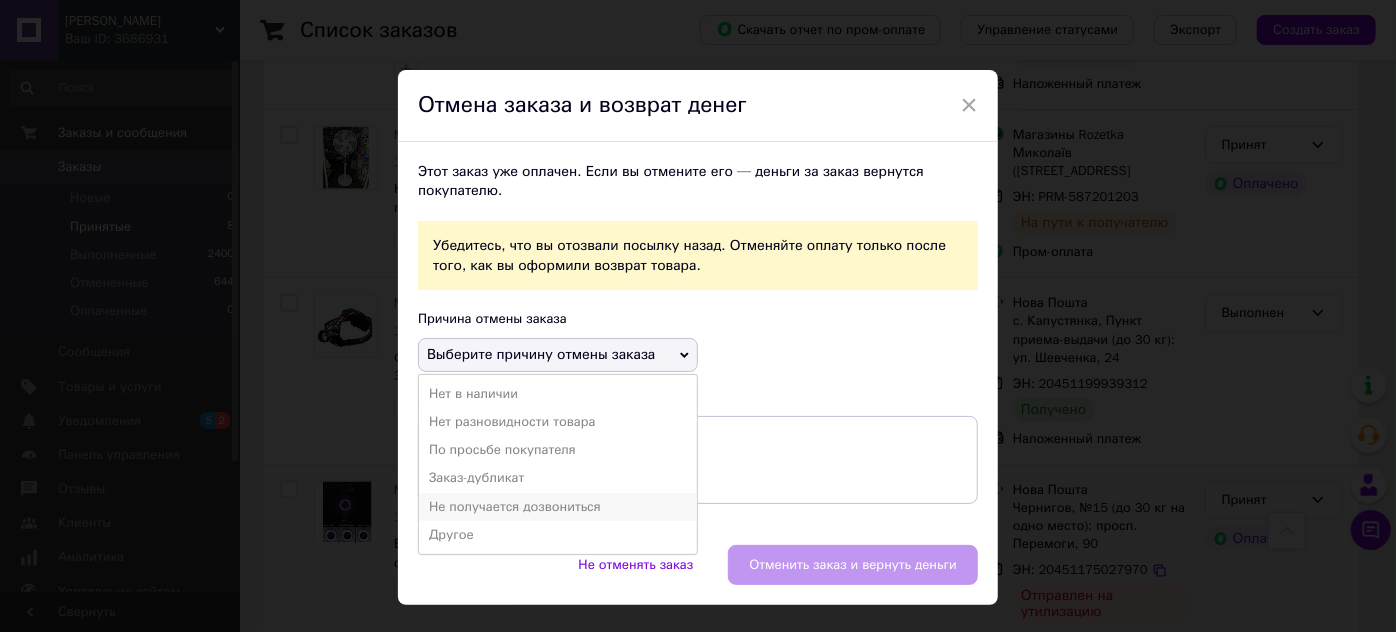 drag, startPoint x: 597, startPoint y: 503, endPoint x: 667, endPoint y: 503, distance: 70 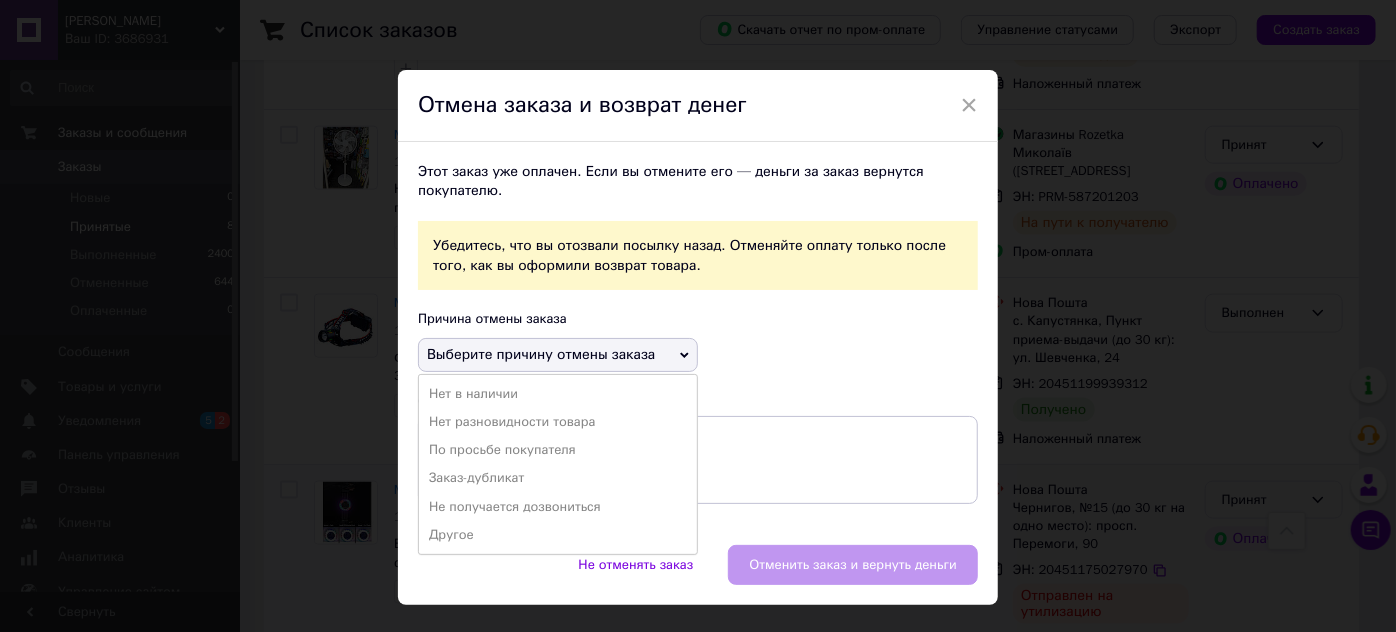 click on "Не получается дозвониться" at bounding box center [558, 507] 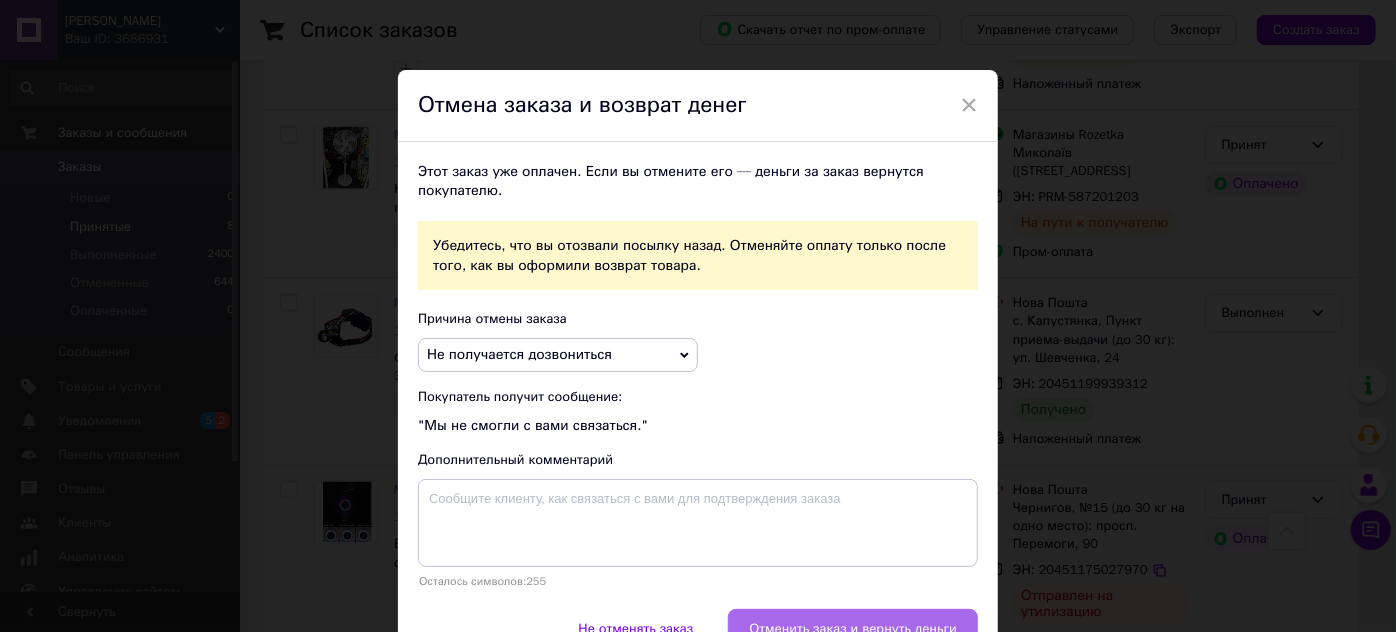 click on "Отменить заказ и вернуть деньги" at bounding box center (853, 629) 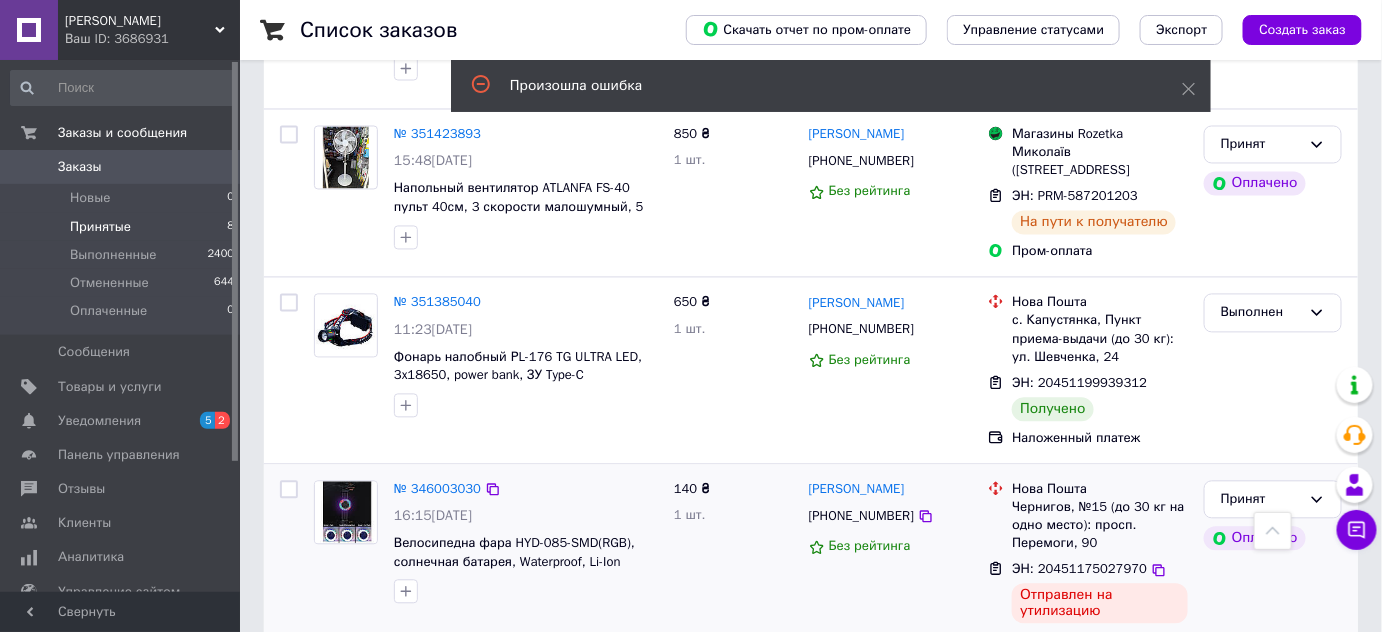 click on "Принятые" at bounding box center (100, 227) 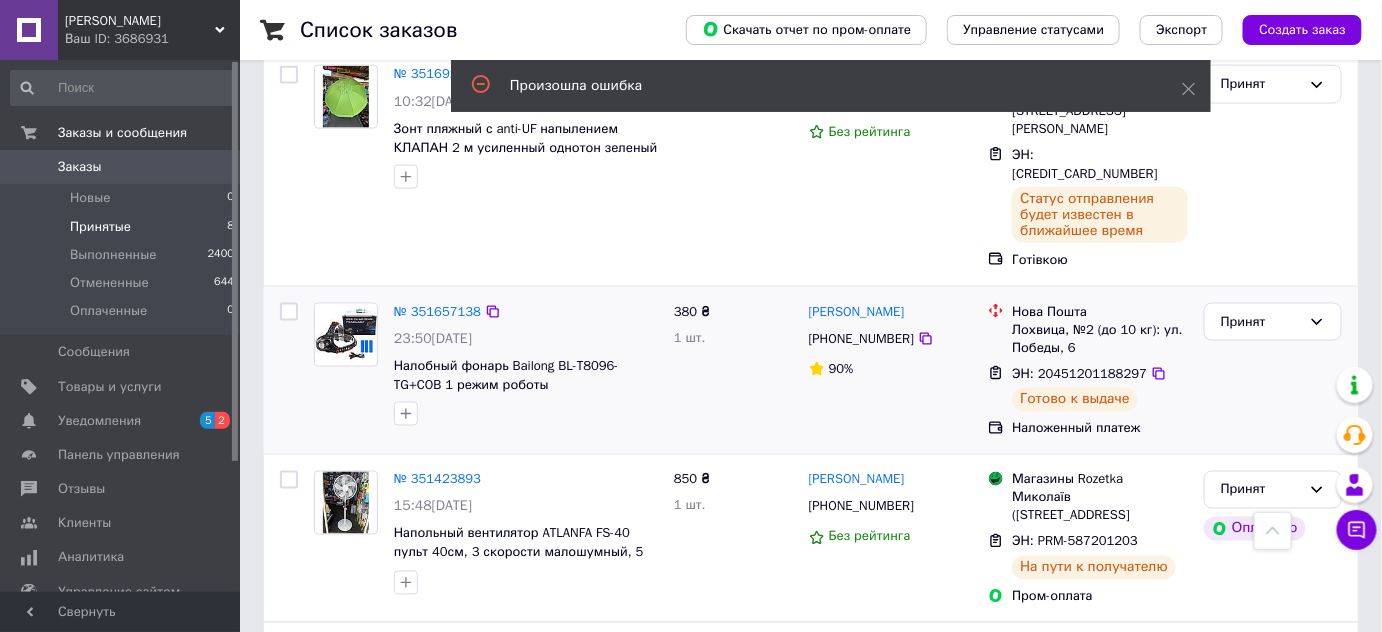 scroll, scrollTop: 760, scrollLeft: 0, axis: vertical 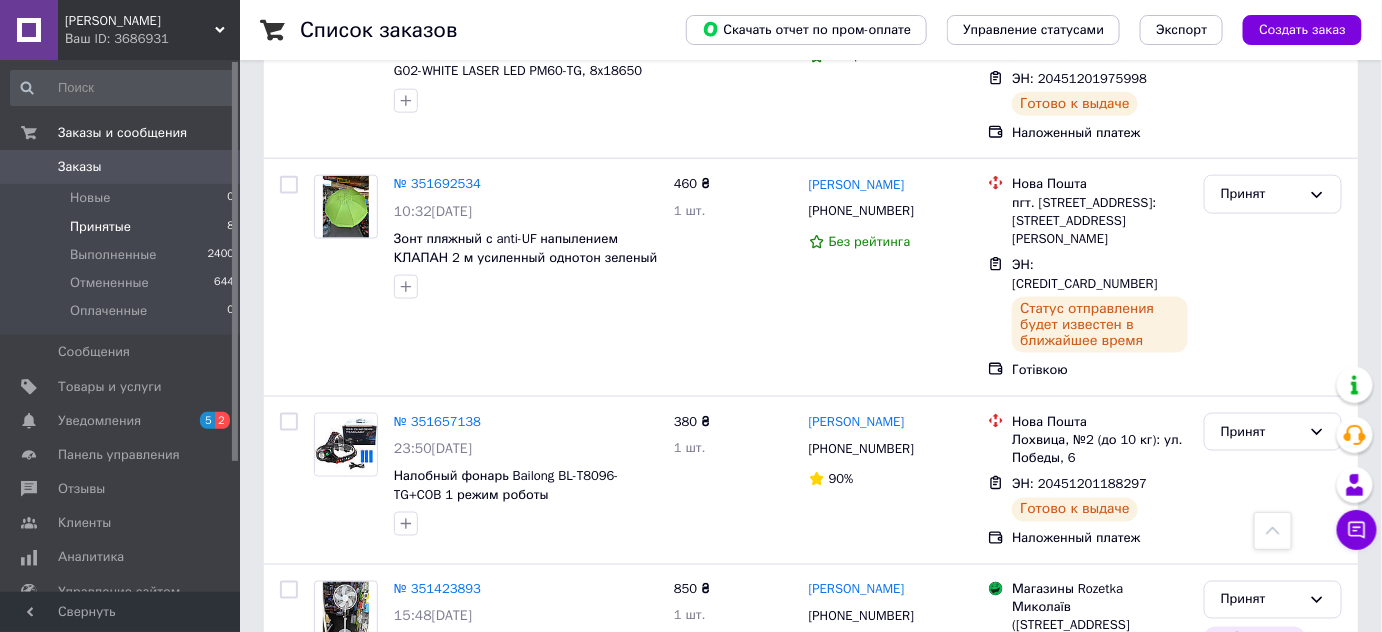 click on "Принятые" at bounding box center [100, 227] 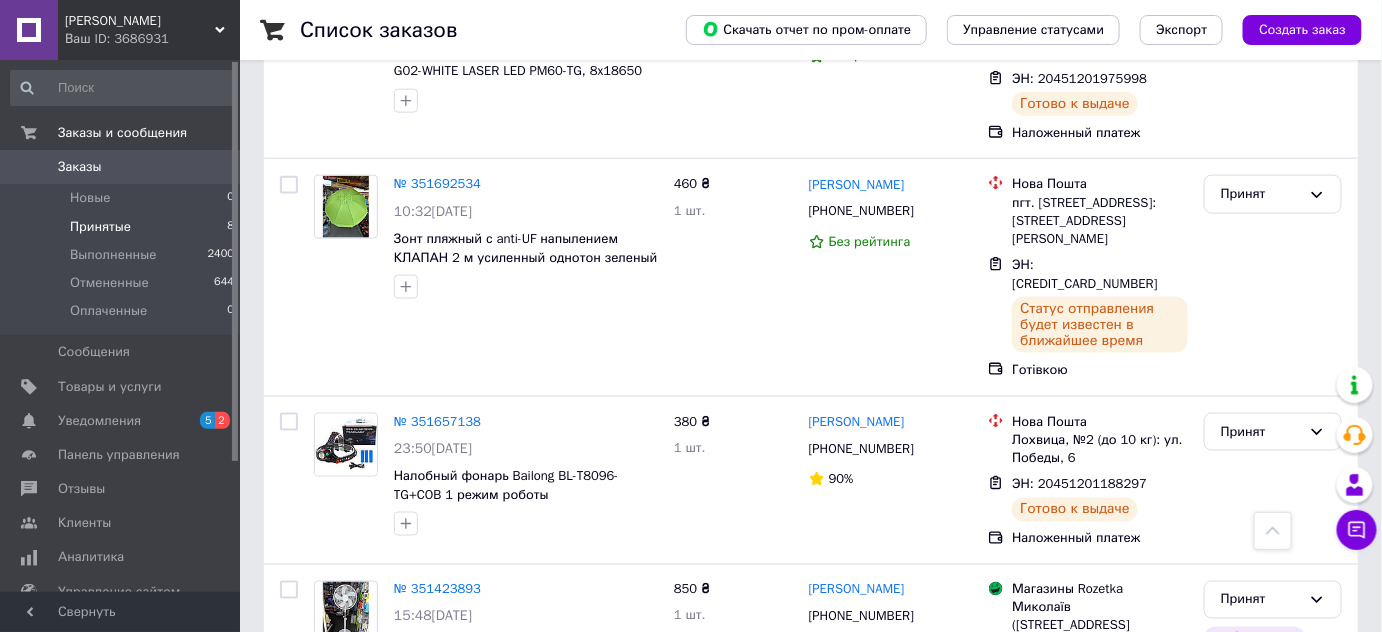 click on "Ваш ID: 3686931" at bounding box center [152, 39] 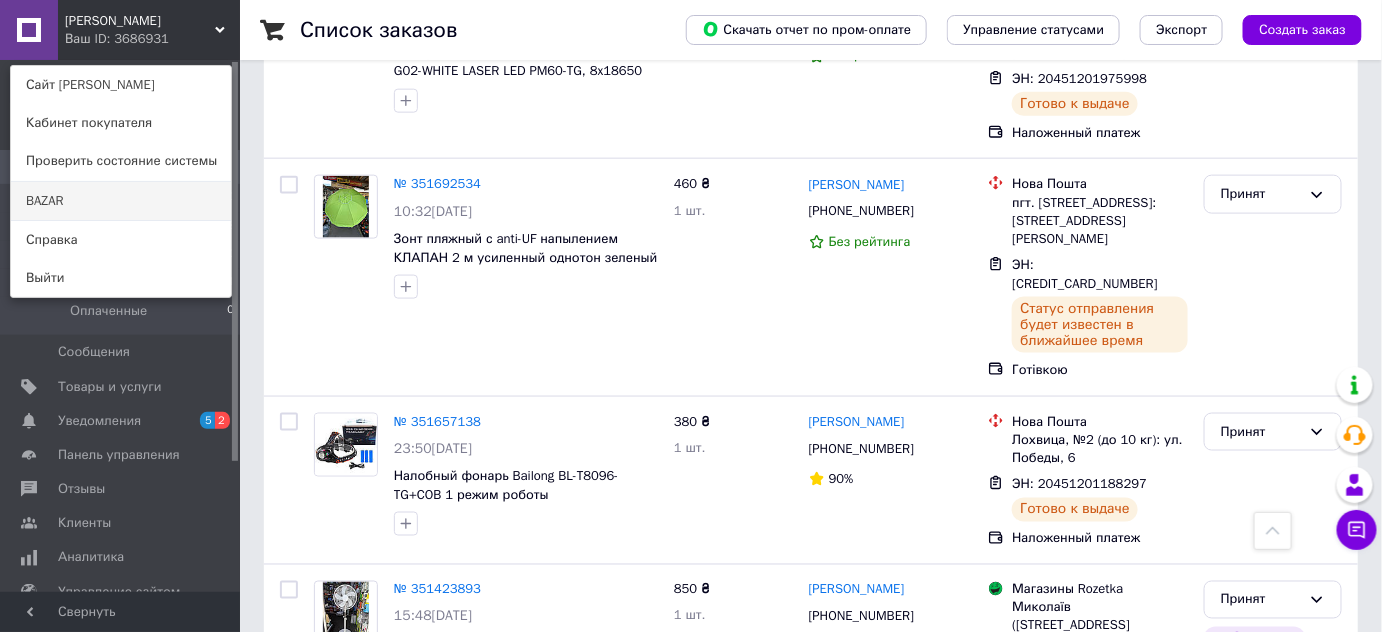 click on "BAZAR" at bounding box center (121, 201) 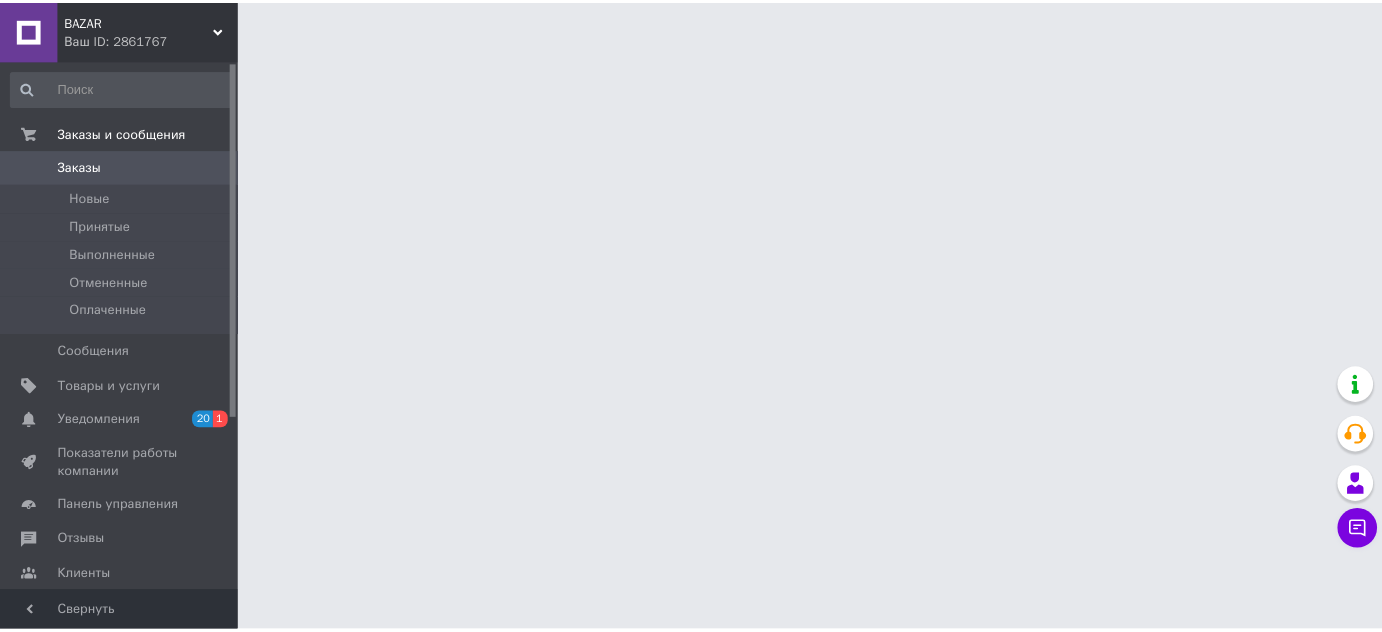 scroll, scrollTop: 0, scrollLeft: 0, axis: both 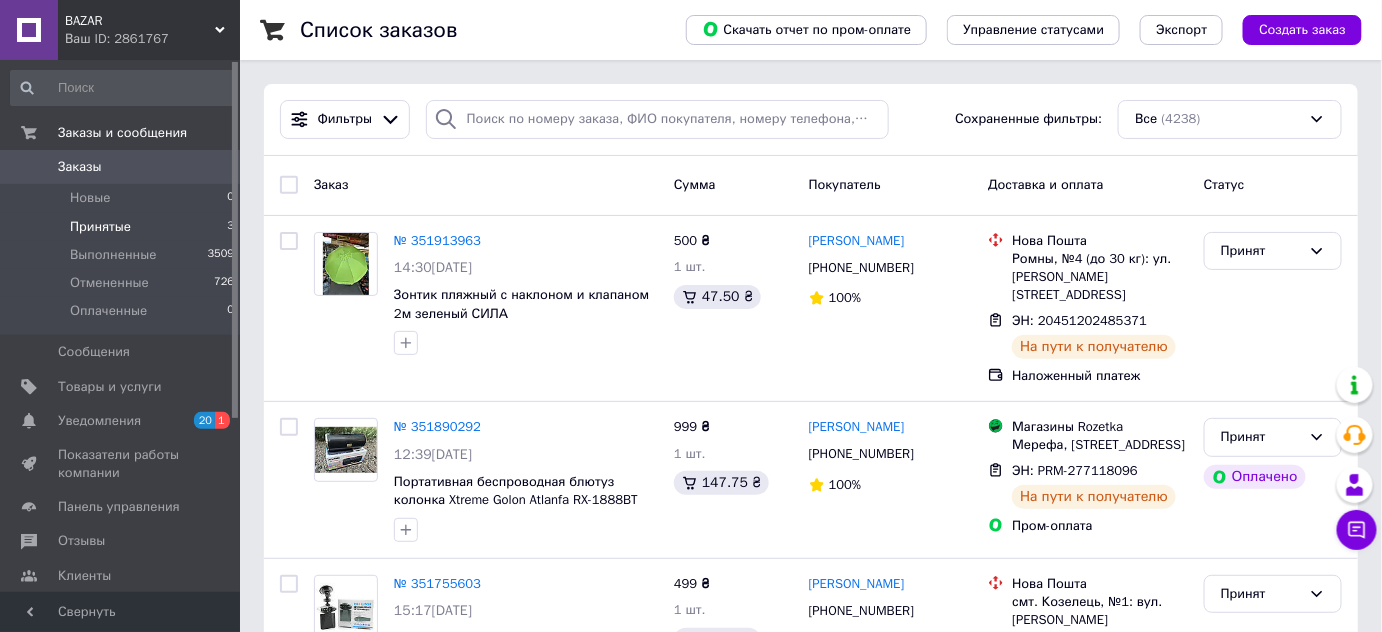 click on "Принятые" at bounding box center (100, 227) 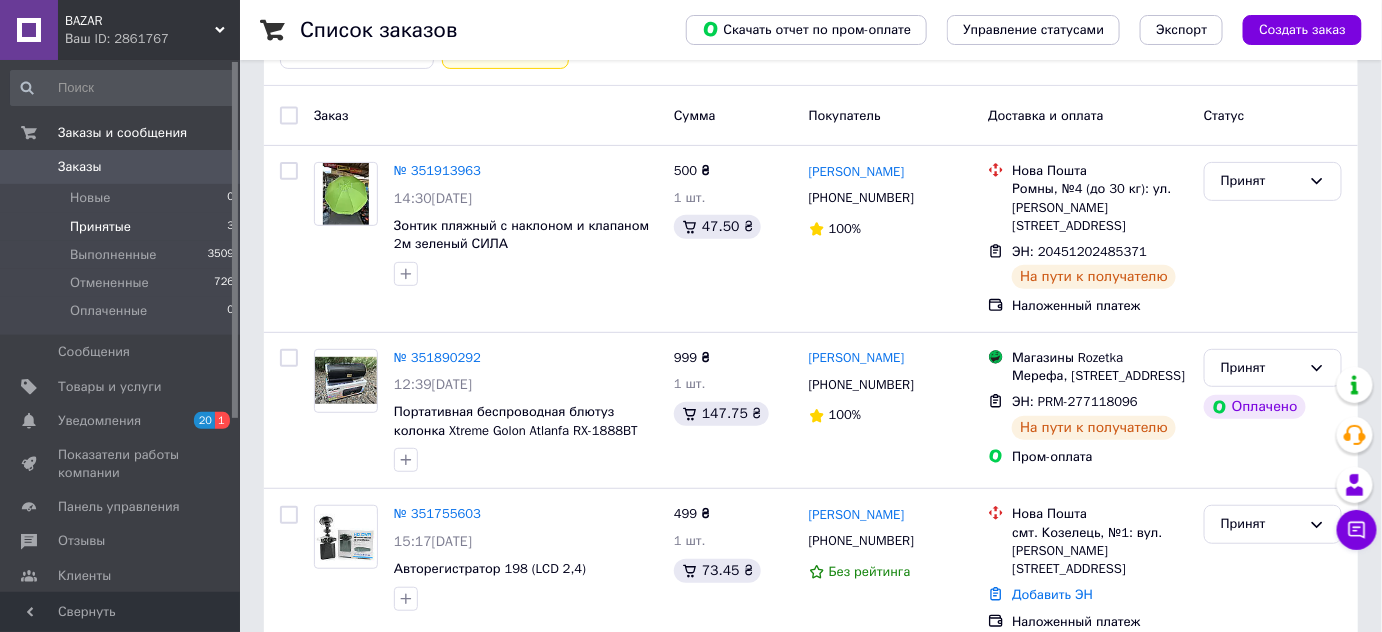 scroll, scrollTop: 0, scrollLeft: 0, axis: both 